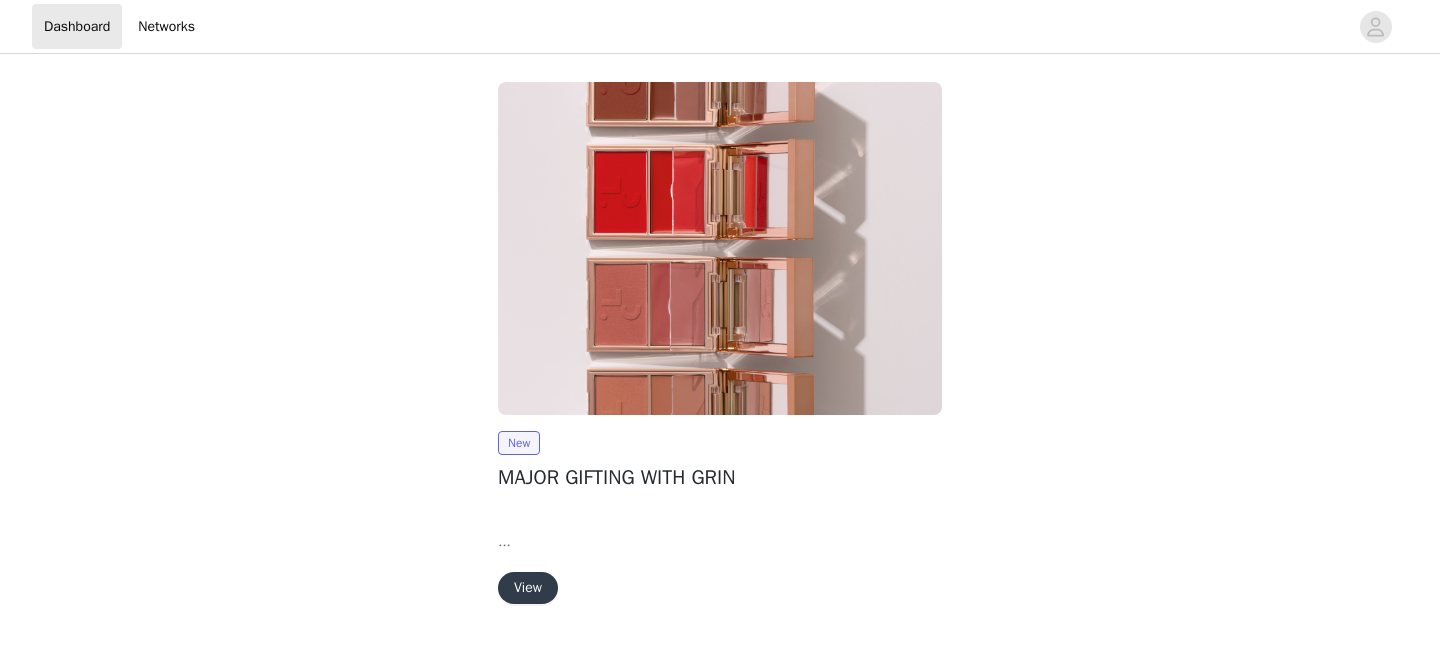 scroll, scrollTop: 0, scrollLeft: 0, axis: both 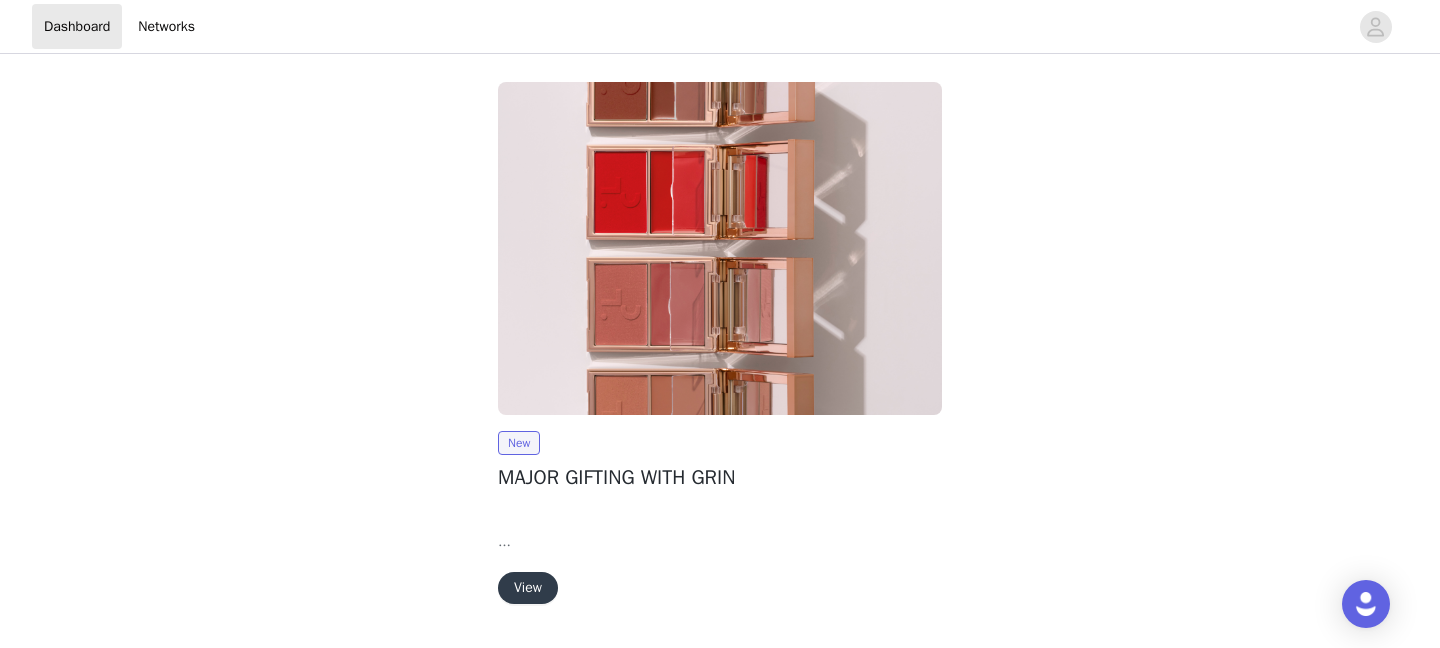 click on "View" at bounding box center [528, 588] 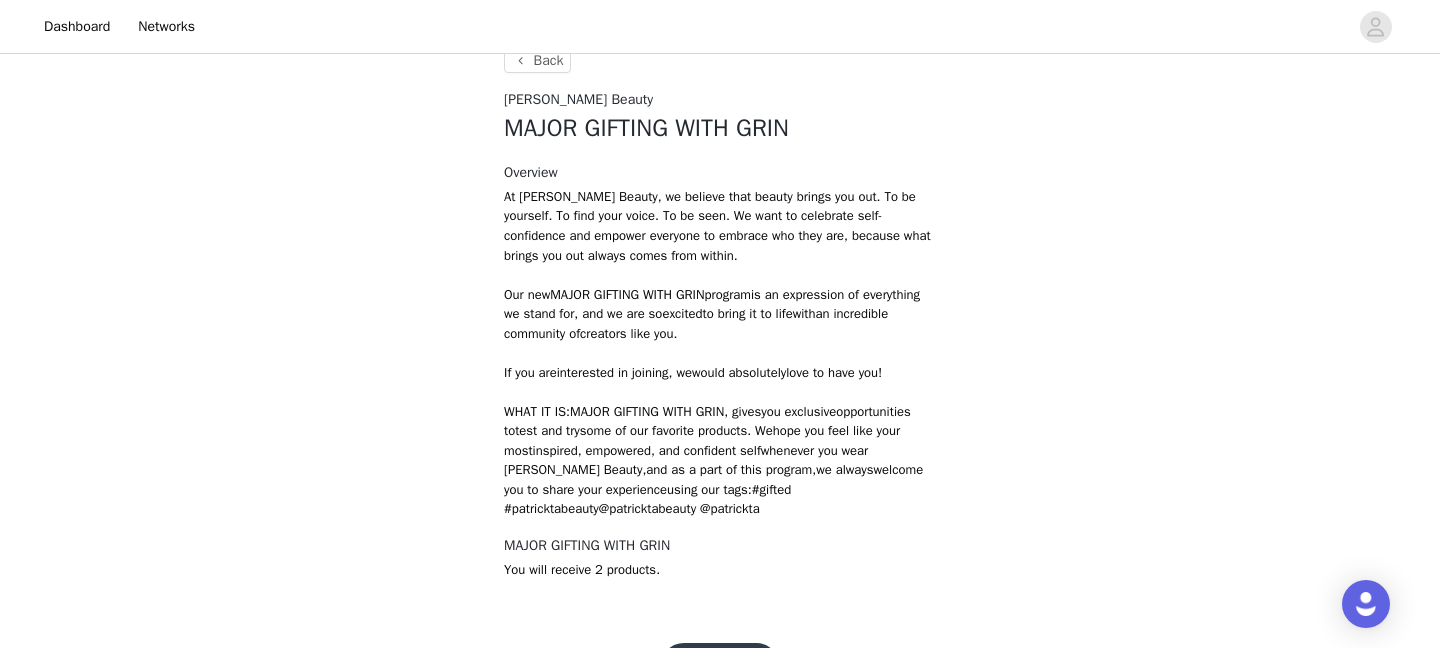 scroll, scrollTop: 692, scrollLeft: 0, axis: vertical 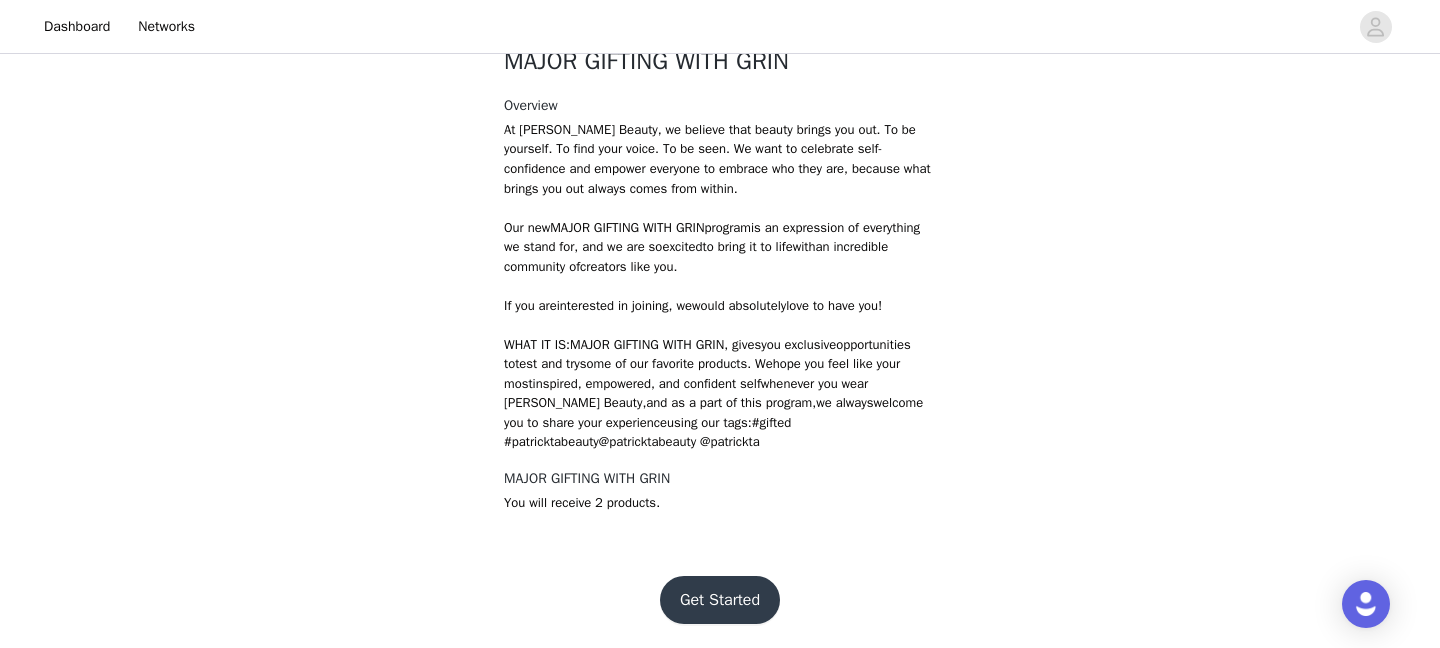 click on "Get Started" at bounding box center (720, 600) 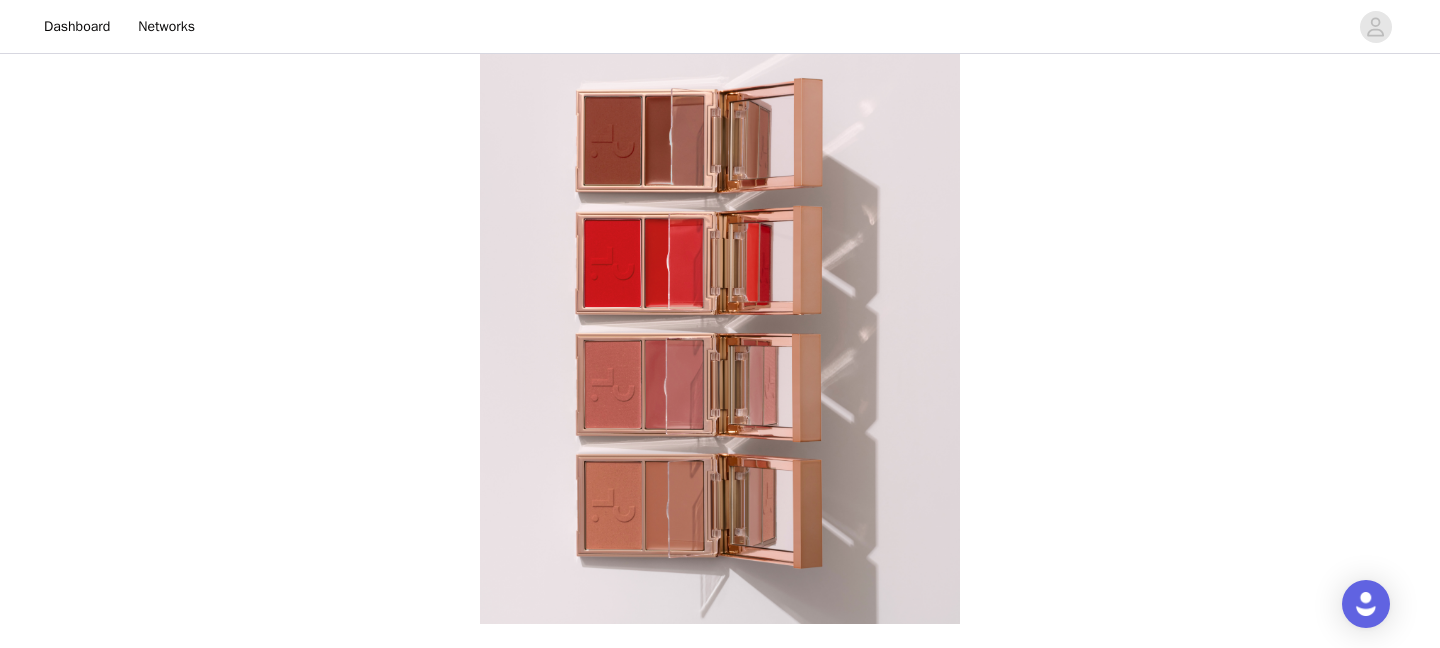 scroll, scrollTop: 614, scrollLeft: 0, axis: vertical 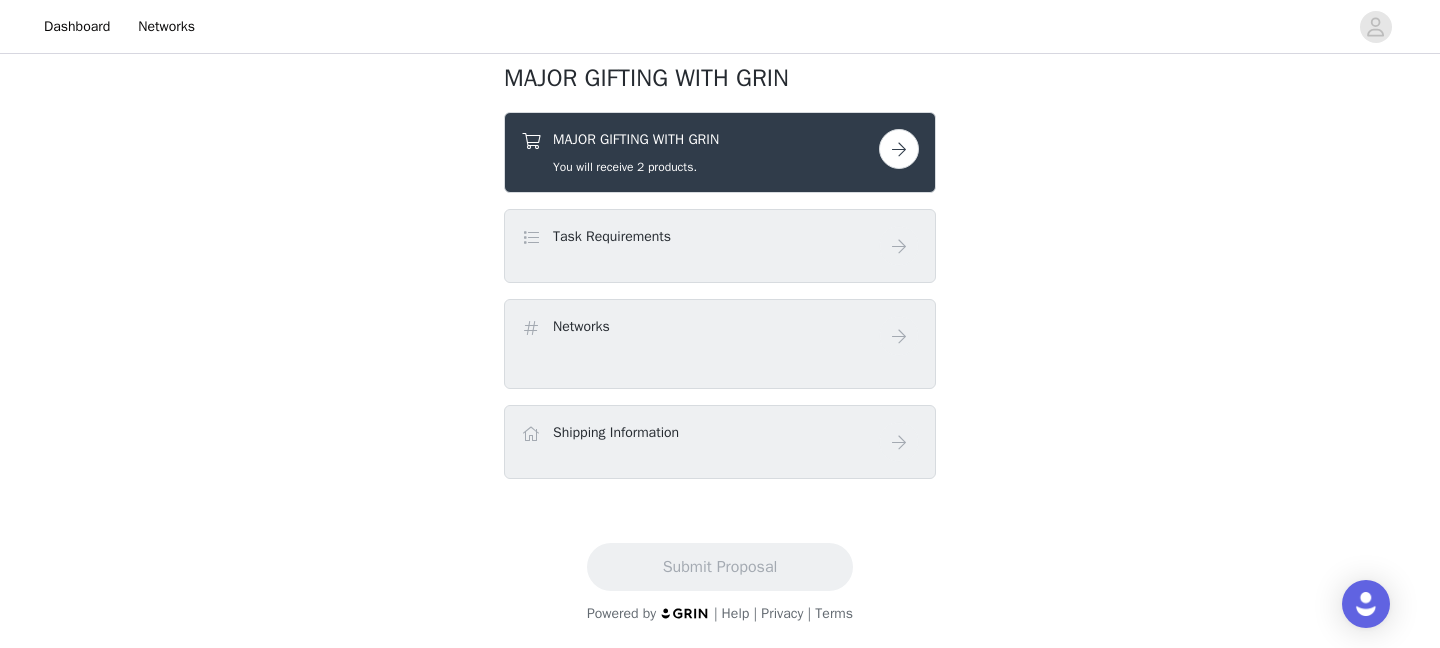 click at bounding box center [899, 149] 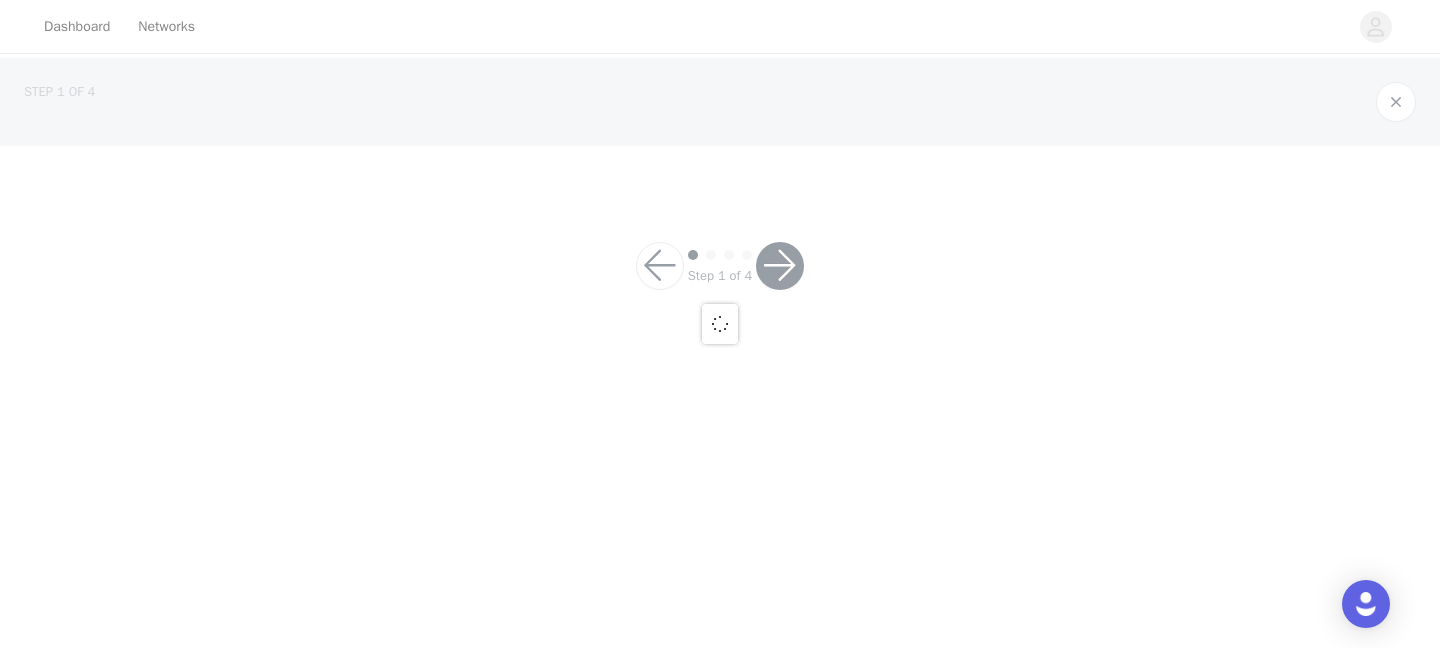 scroll, scrollTop: 0, scrollLeft: 0, axis: both 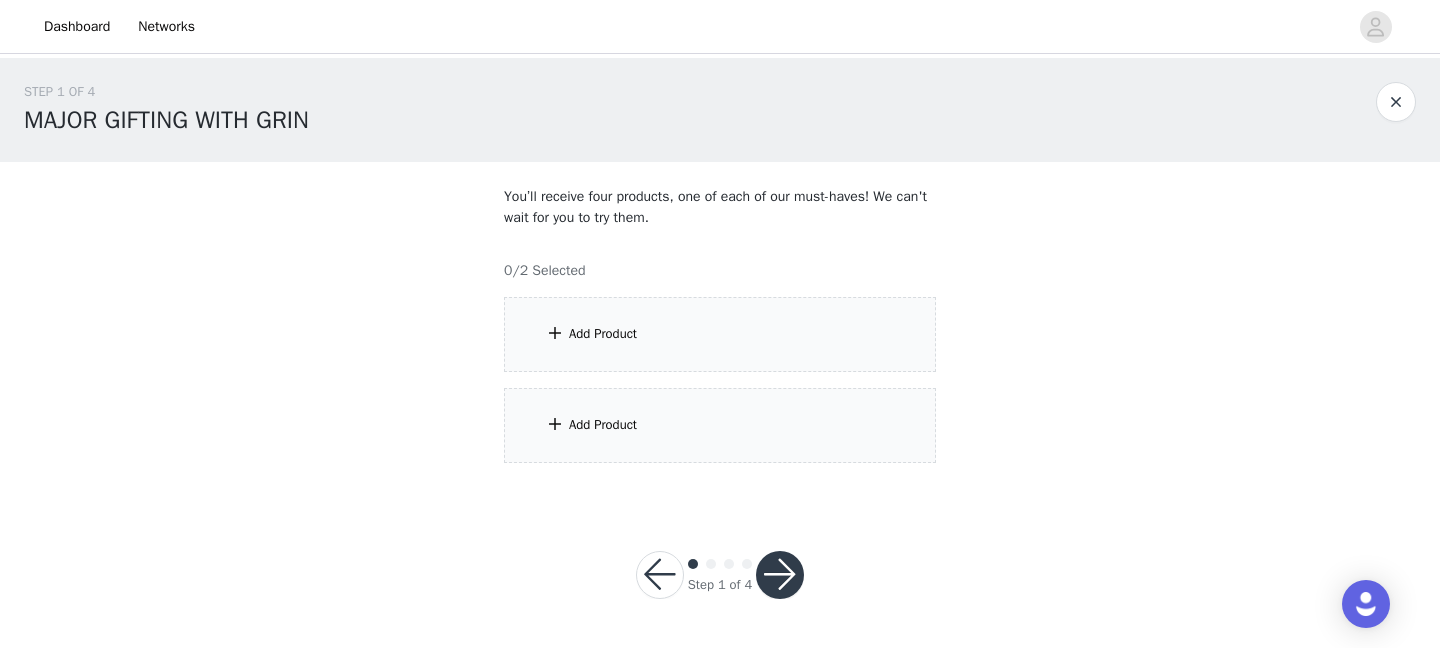 click on "You’ll receive four products, one of each of our must-haves! We can't wait for you to try them.       0/2 Selected           Add Product   Add Product" at bounding box center [720, 332] 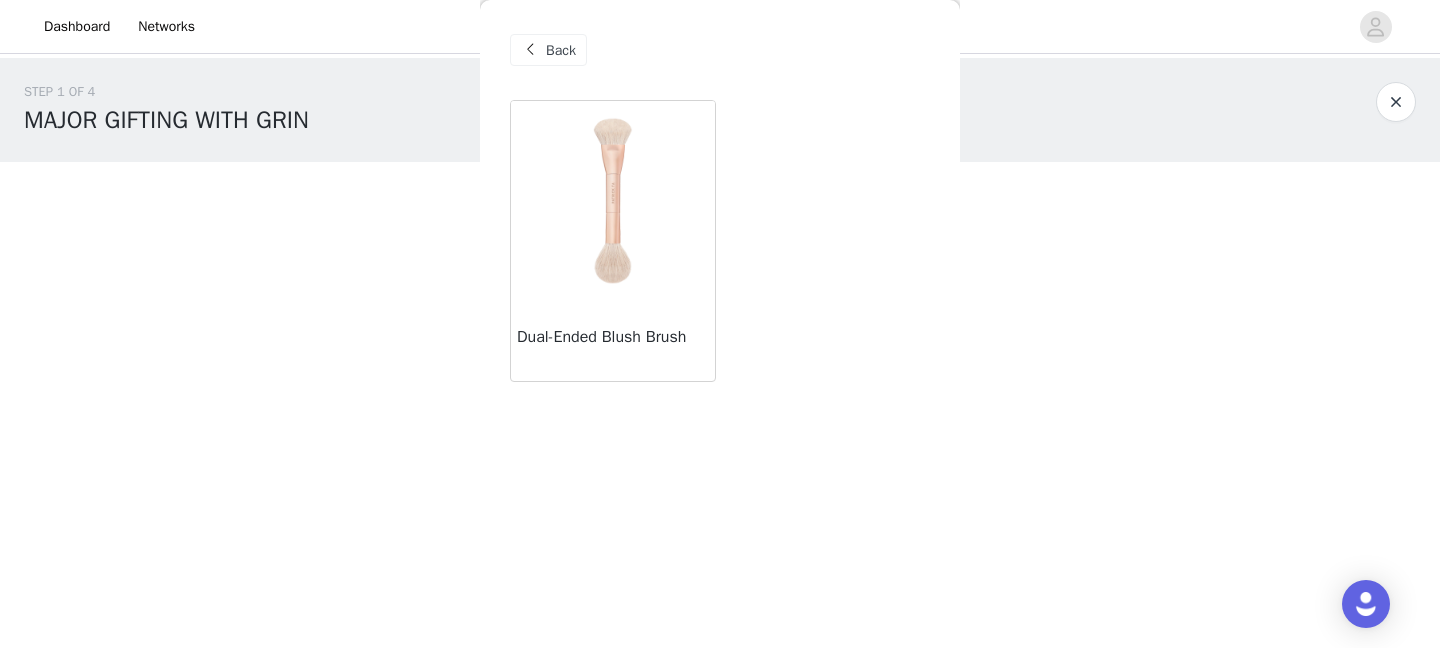 click at bounding box center [613, 201] 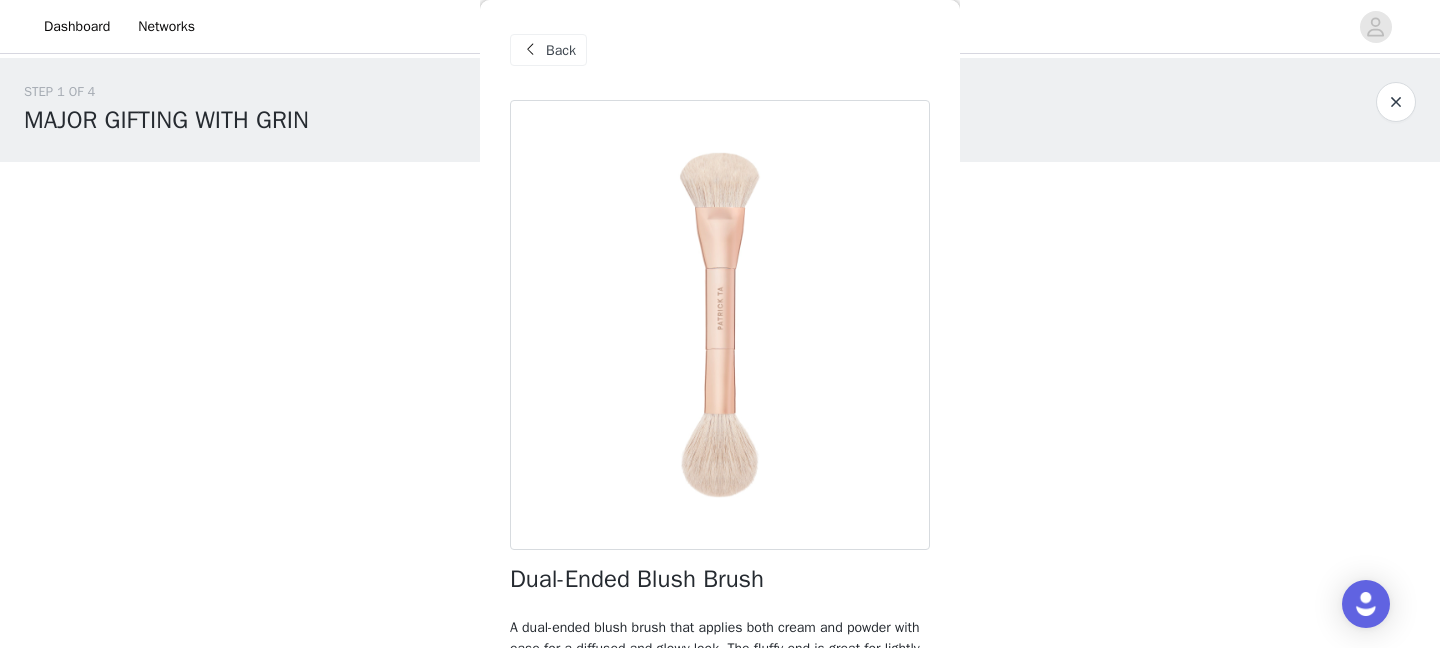 scroll, scrollTop: 137, scrollLeft: 0, axis: vertical 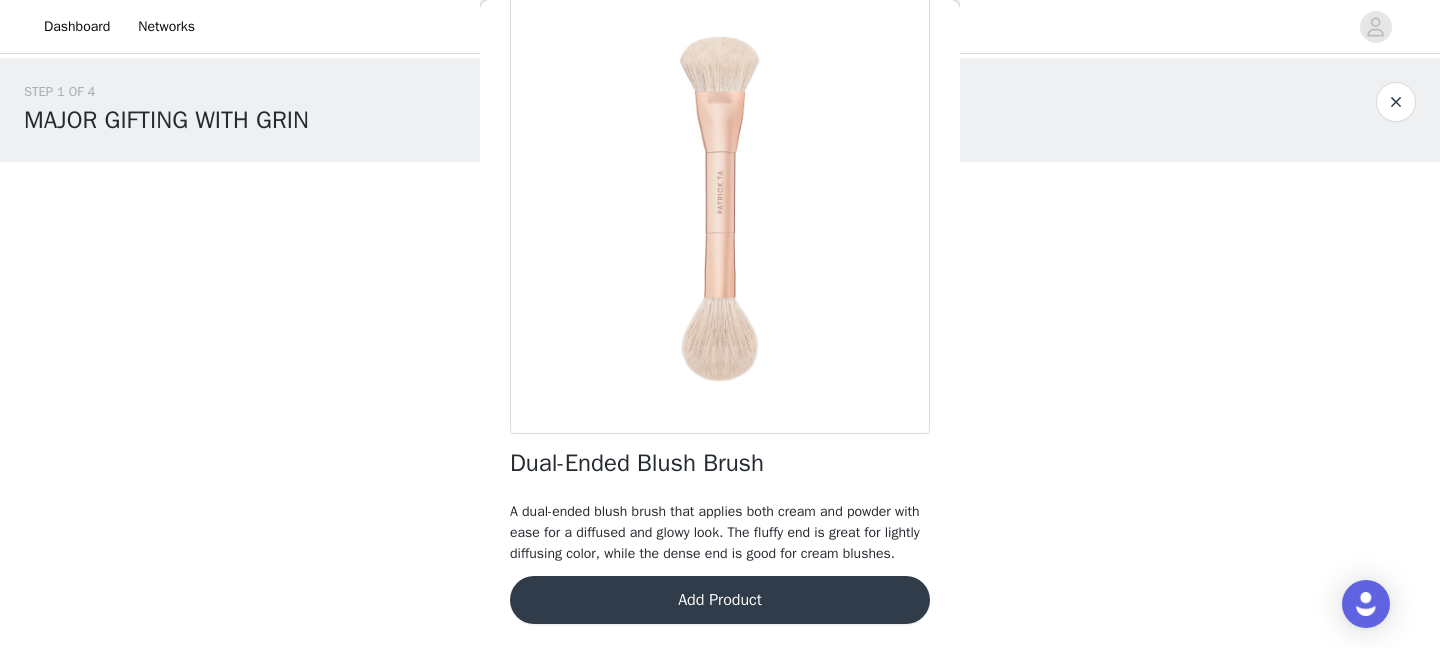click on "Add Product" at bounding box center [720, 600] 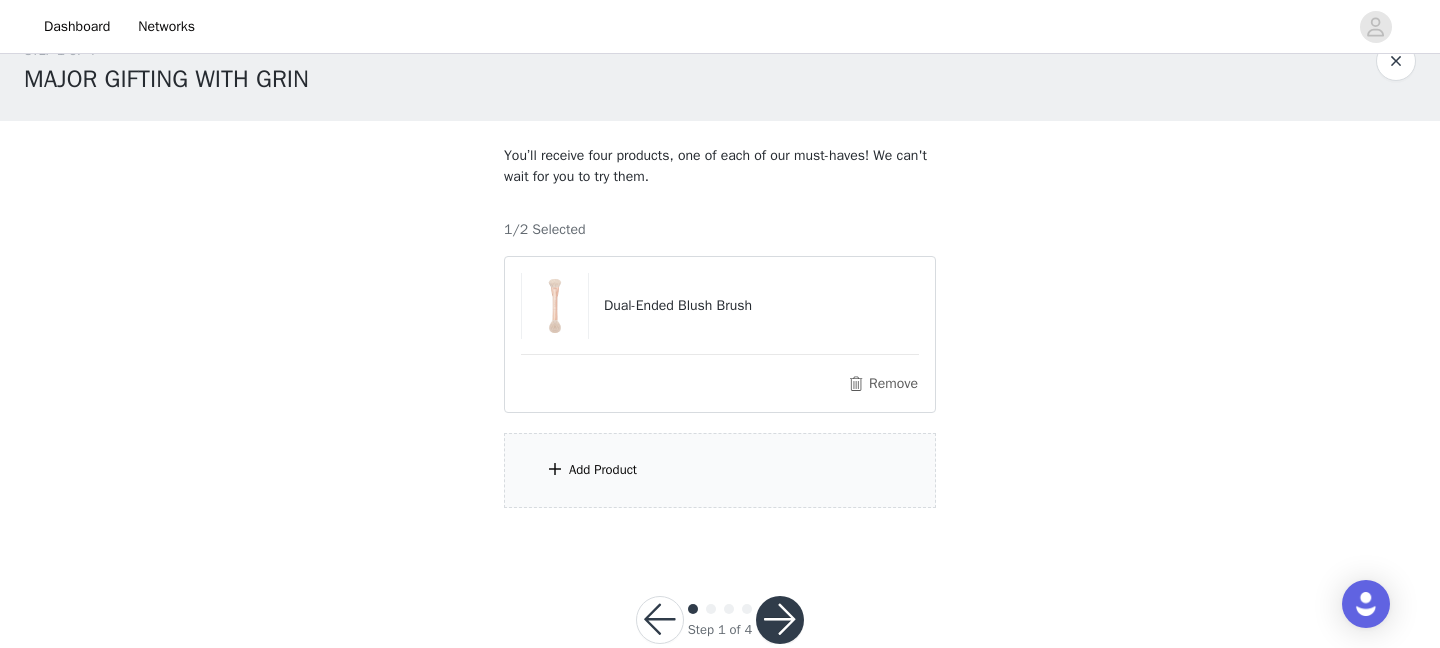 scroll, scrollTop: 42, scrollLeft: 0, axis: vertical 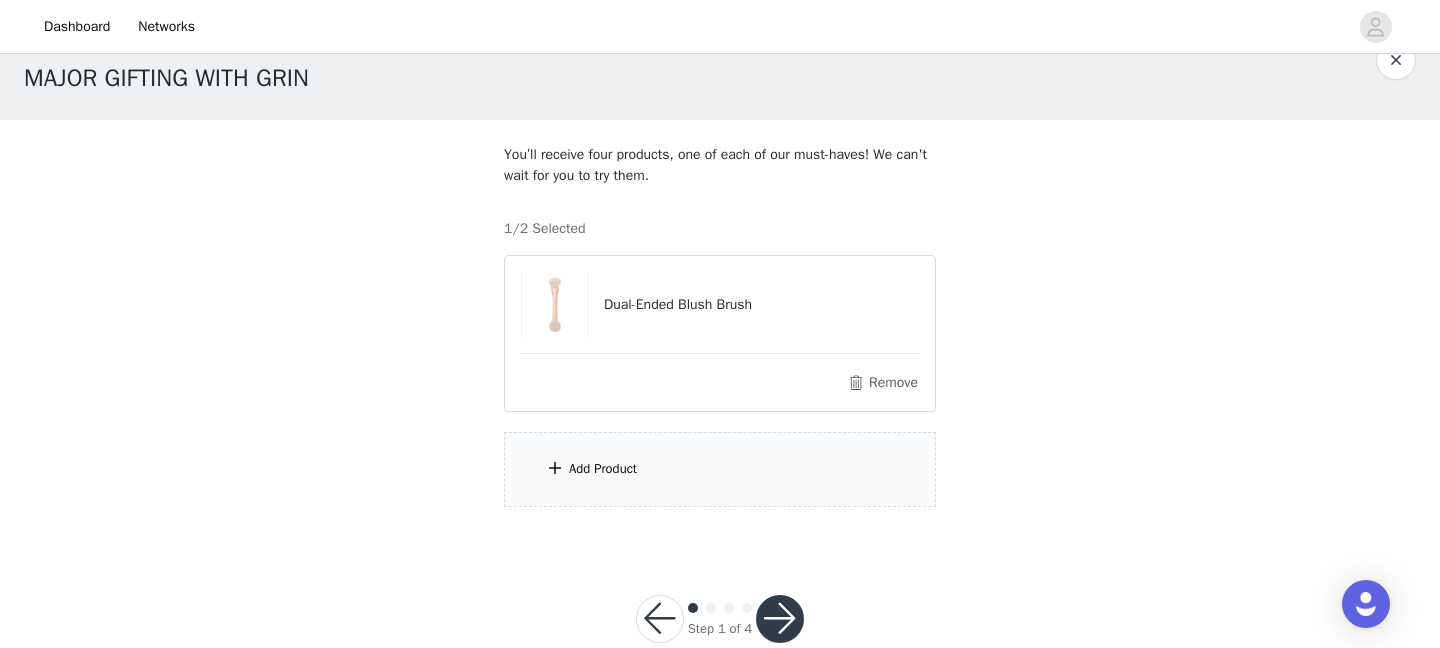 click on "Add Product" at bounding box center (720, 469) 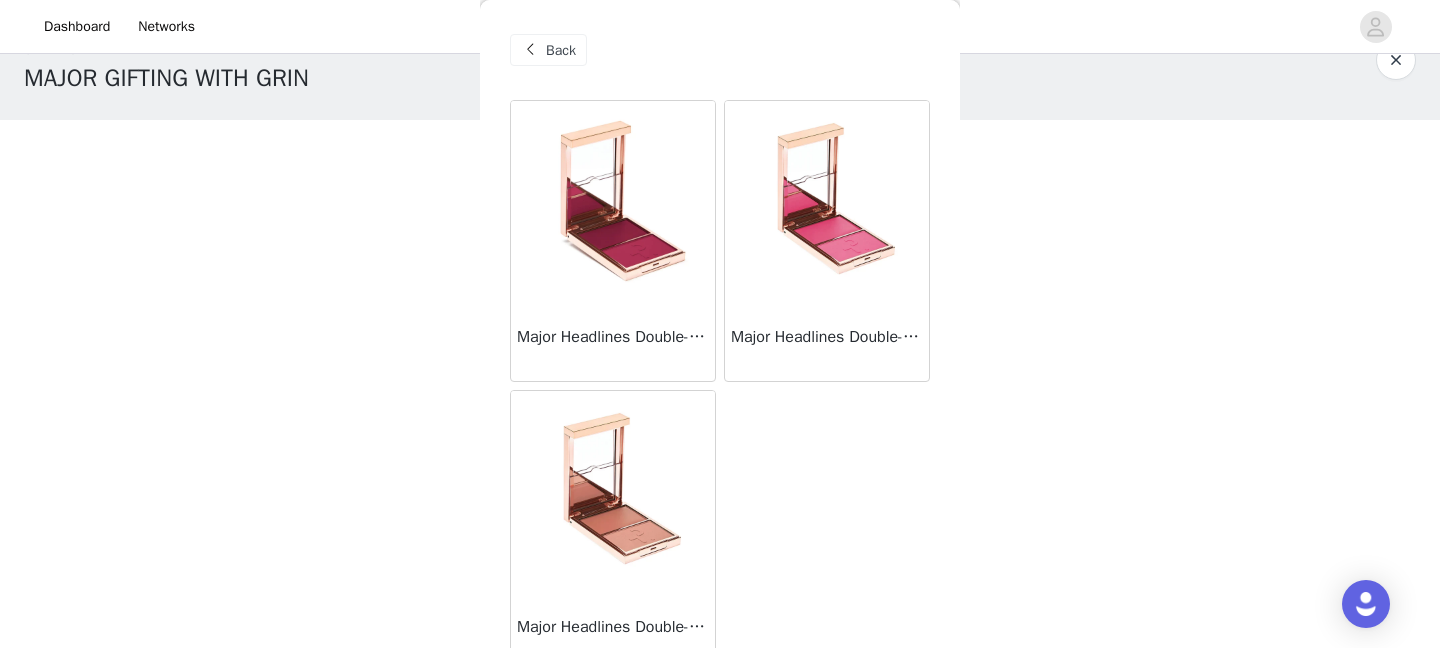 scroll, scrollTop: 28, scrollLeft: 0, axis: vertical 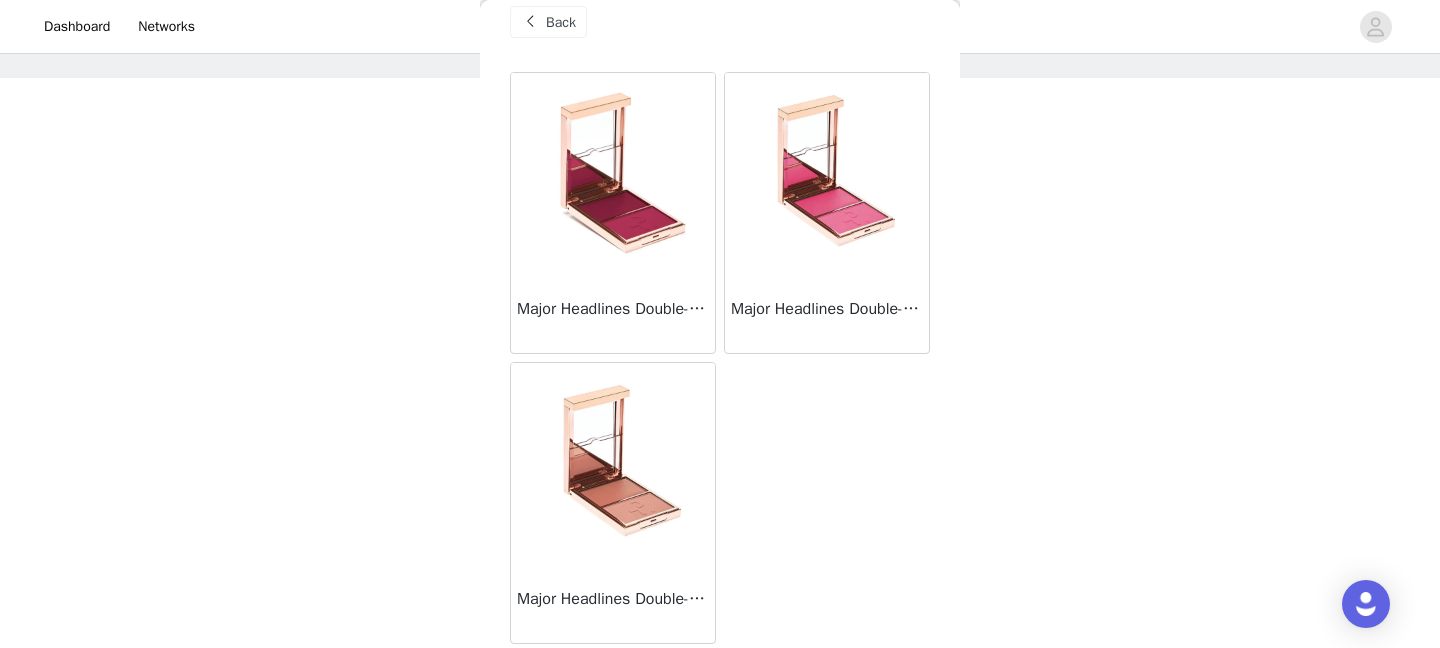 click on "Major Headlines Double-Take Crème & Powder Blush Duo - She's A Doll" at bounding box center (827, 313) 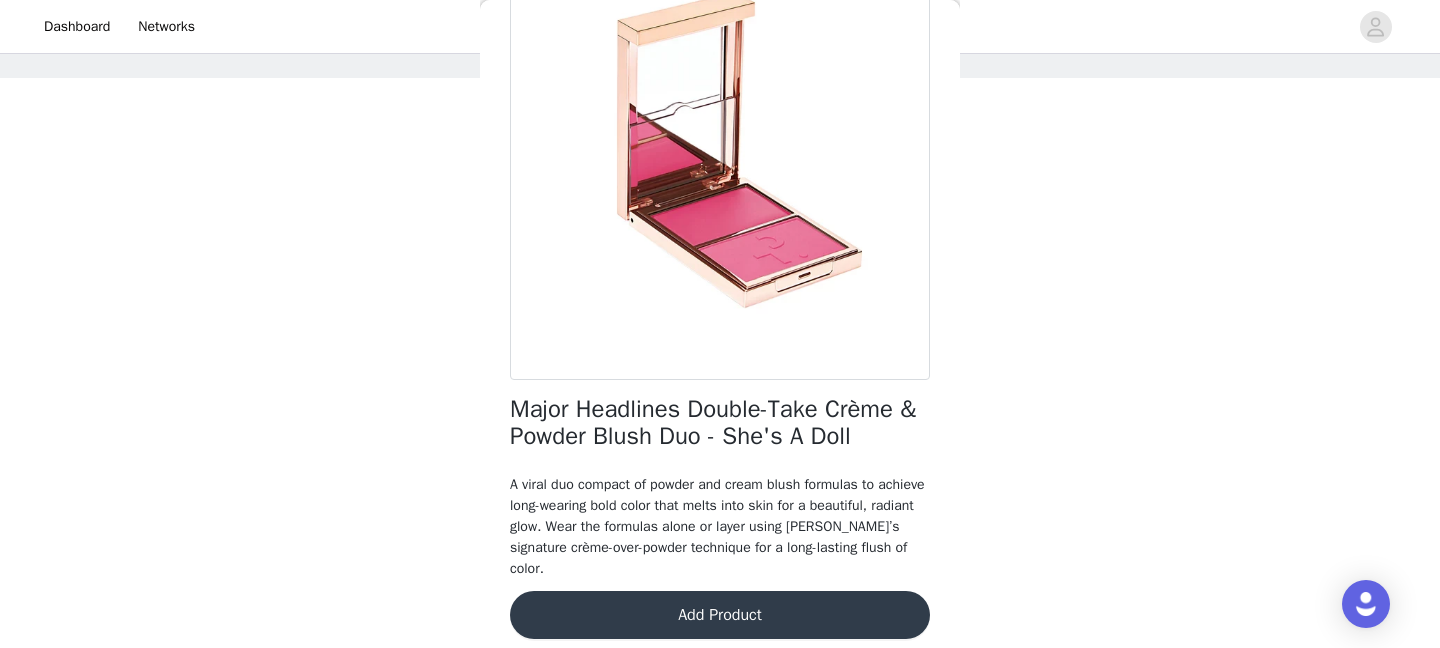 scroll, scrollTop: 185, scrollLeft: 0, axis: vertical 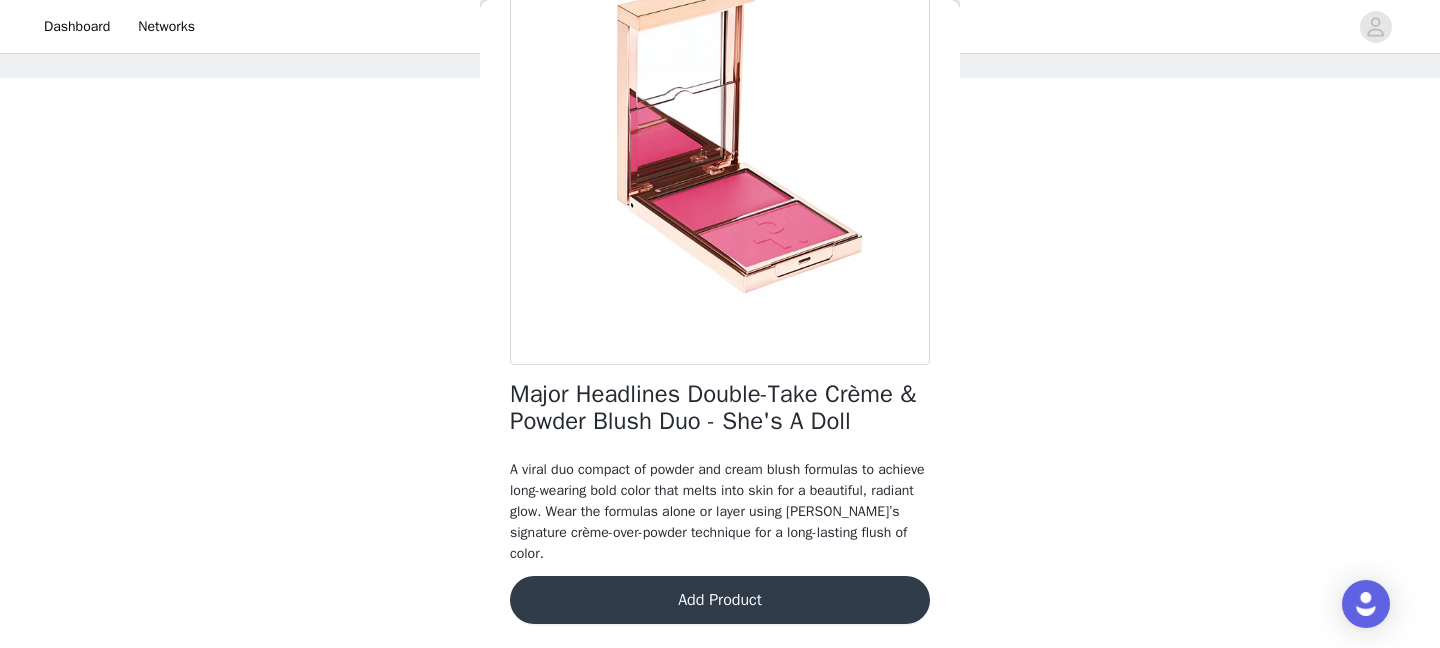 click on "Add Product" at bounding box center (720, 600) 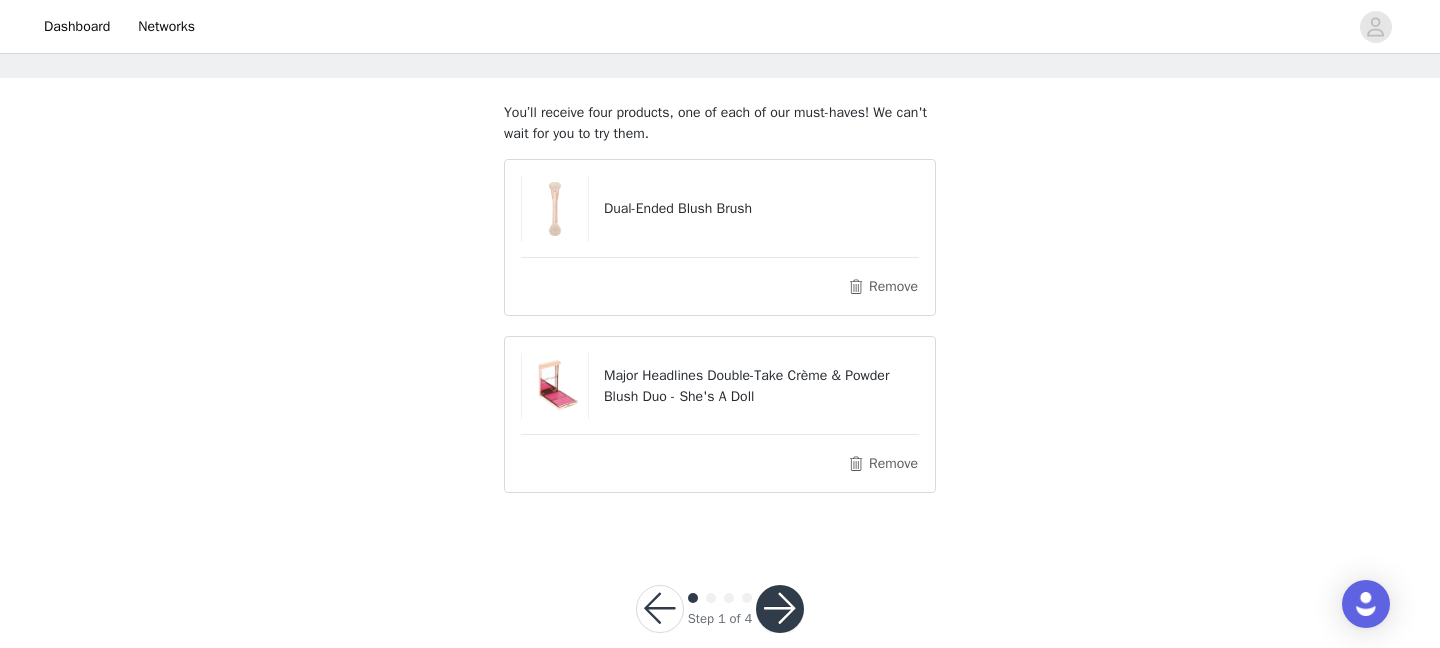 scroll, scrollTop: 116, scrollLeft: 0, axis: vertical 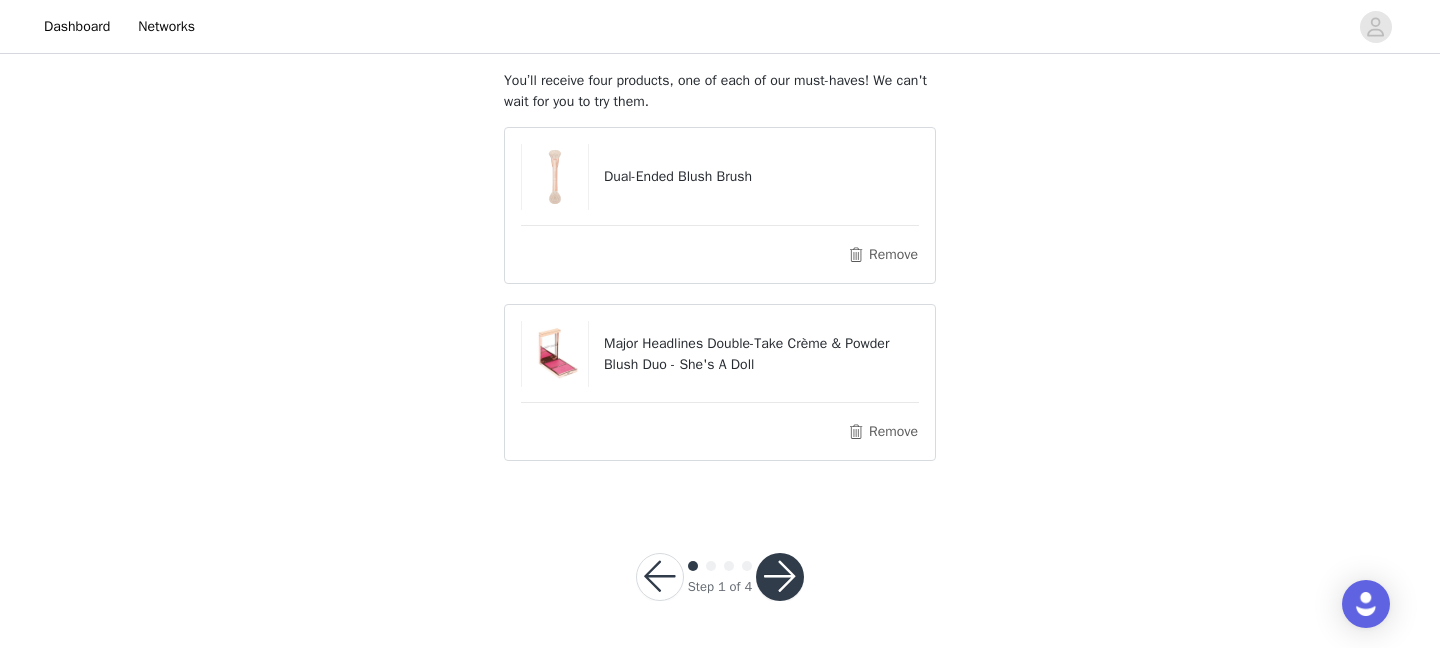 click at bounding box center [780, 577] 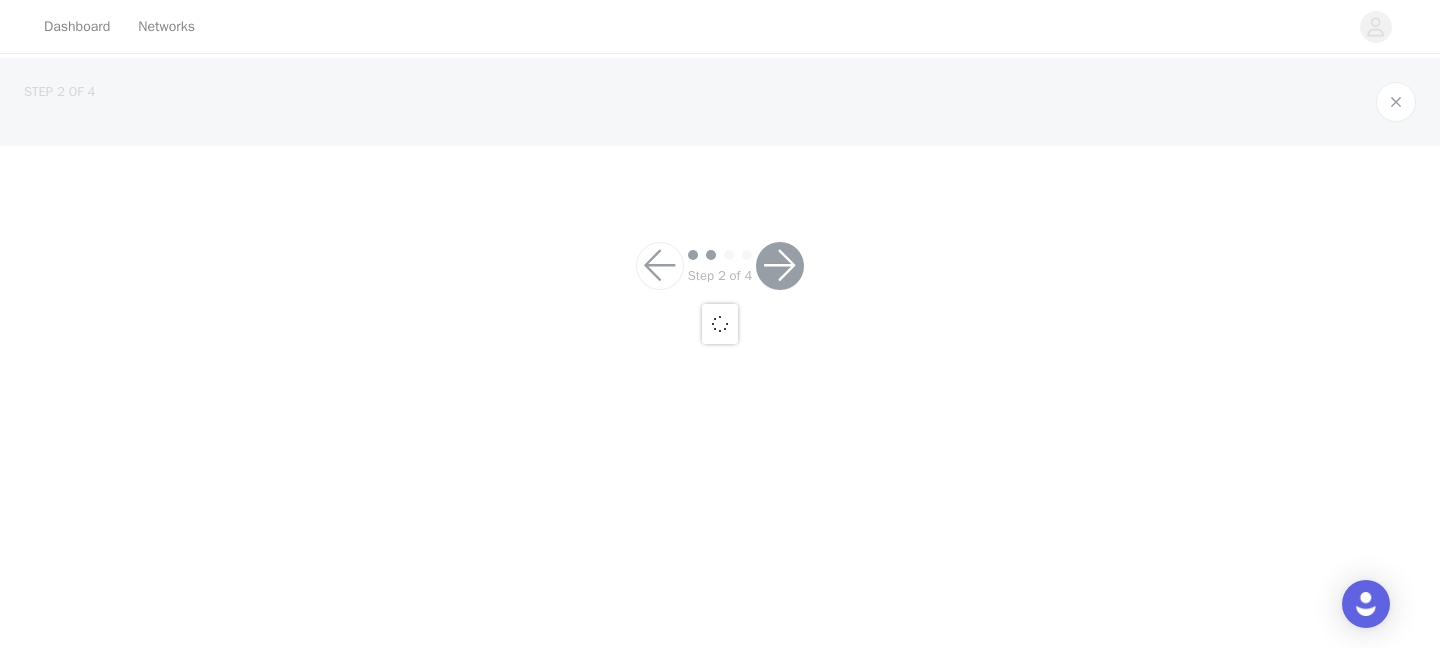 scroll, scrollTop: 0, scrollLeft: 0, axis: both 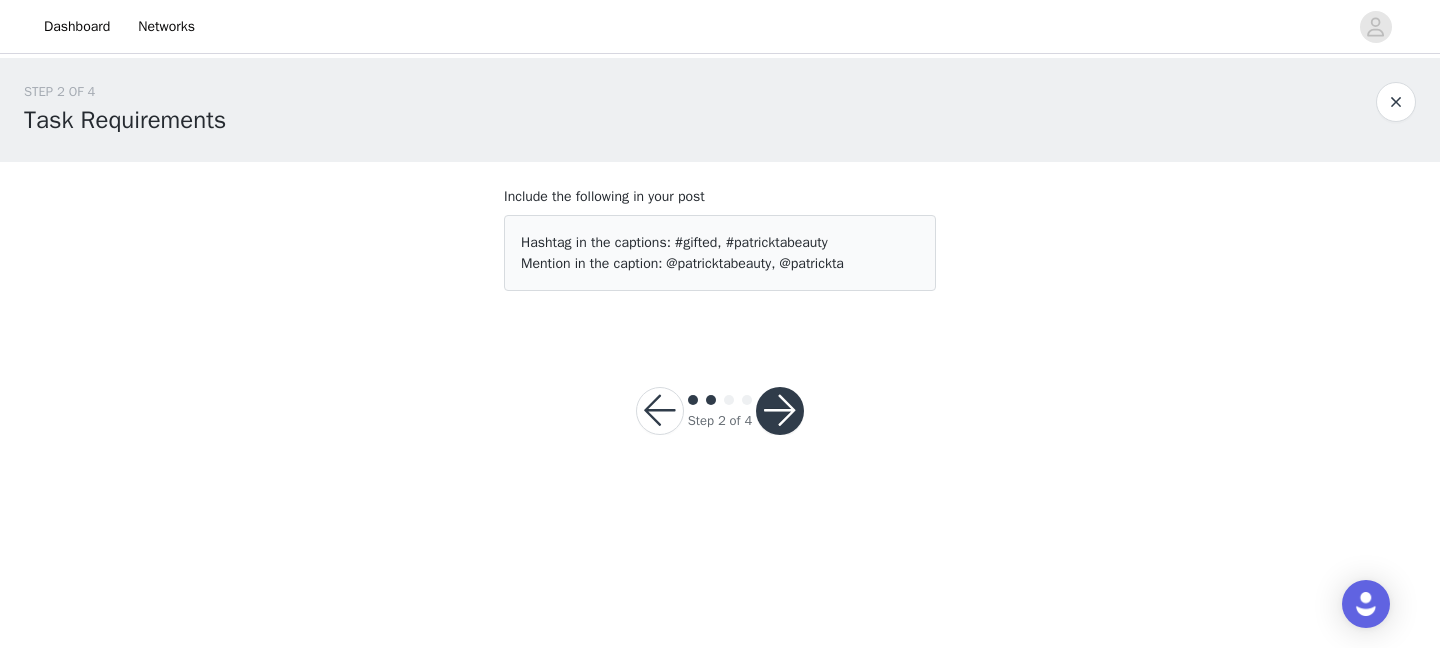 click at bounding box center (780, 411) 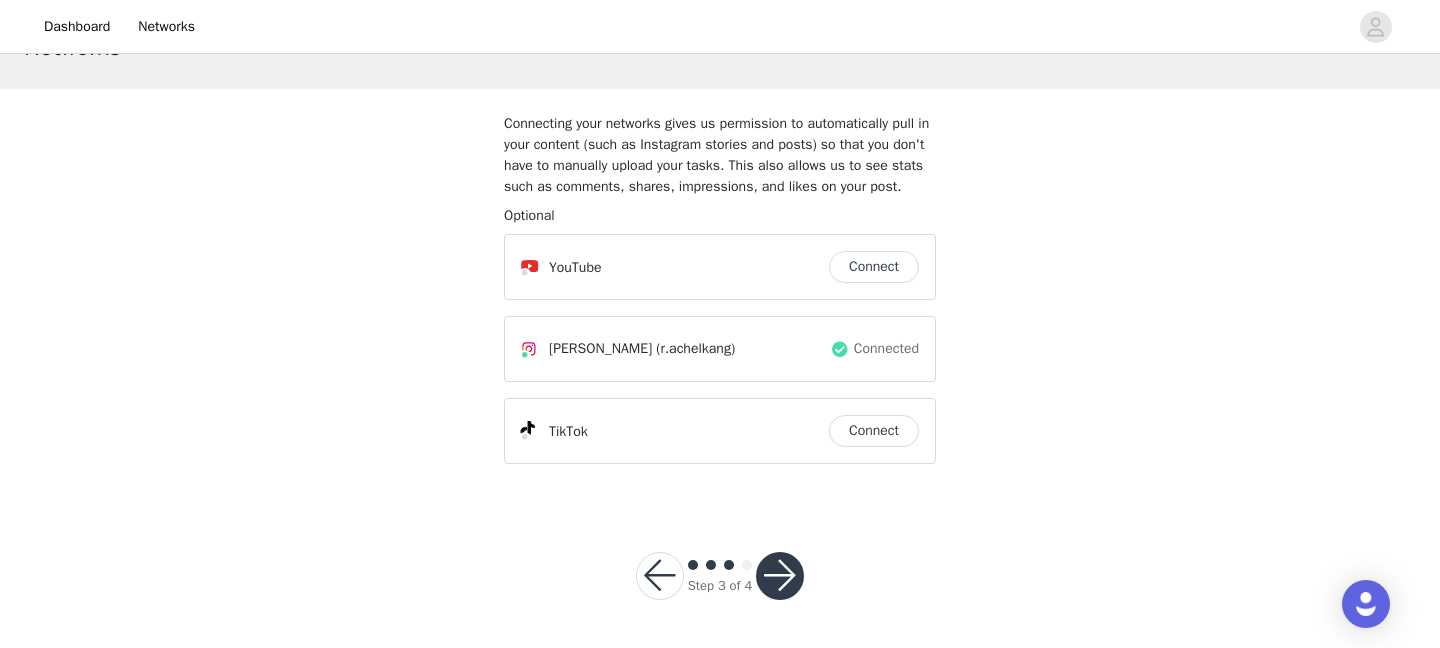 scroll, scrollTop: 69, scrollLeft: 0, axis: vertical 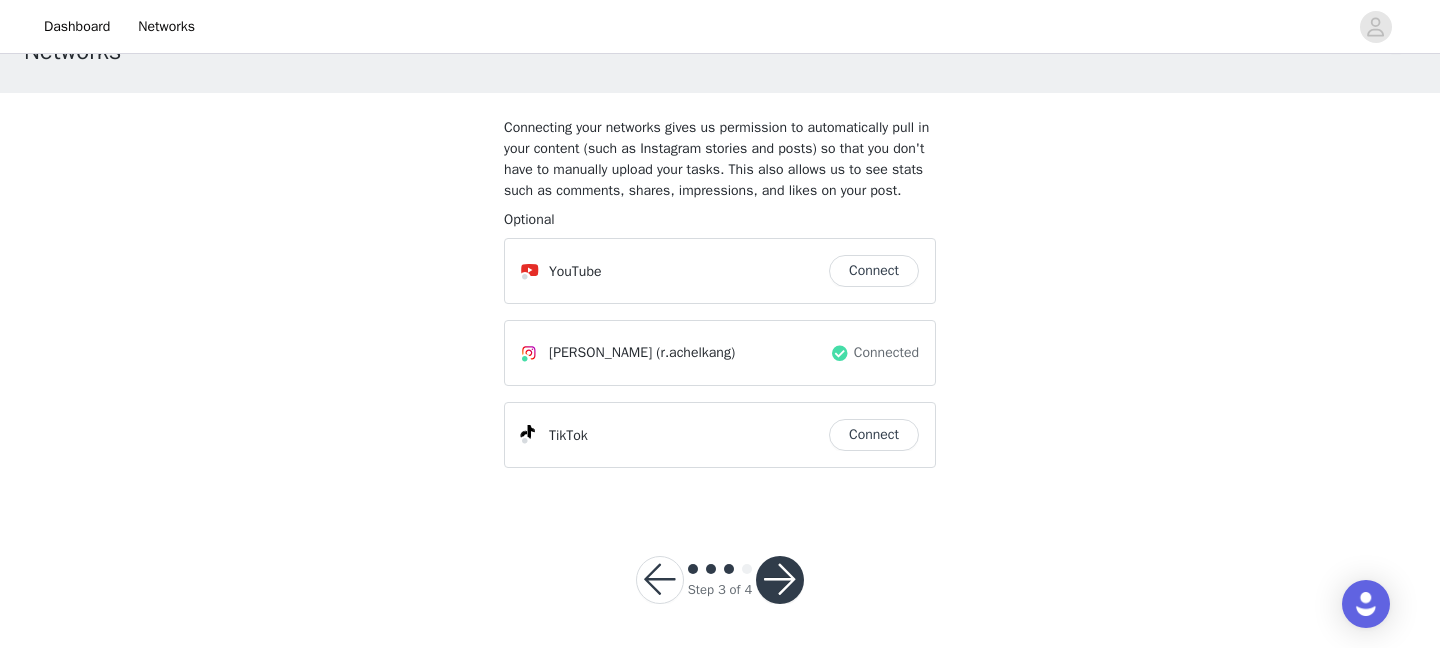 click on "Connect" at bounding box center [874, 435] 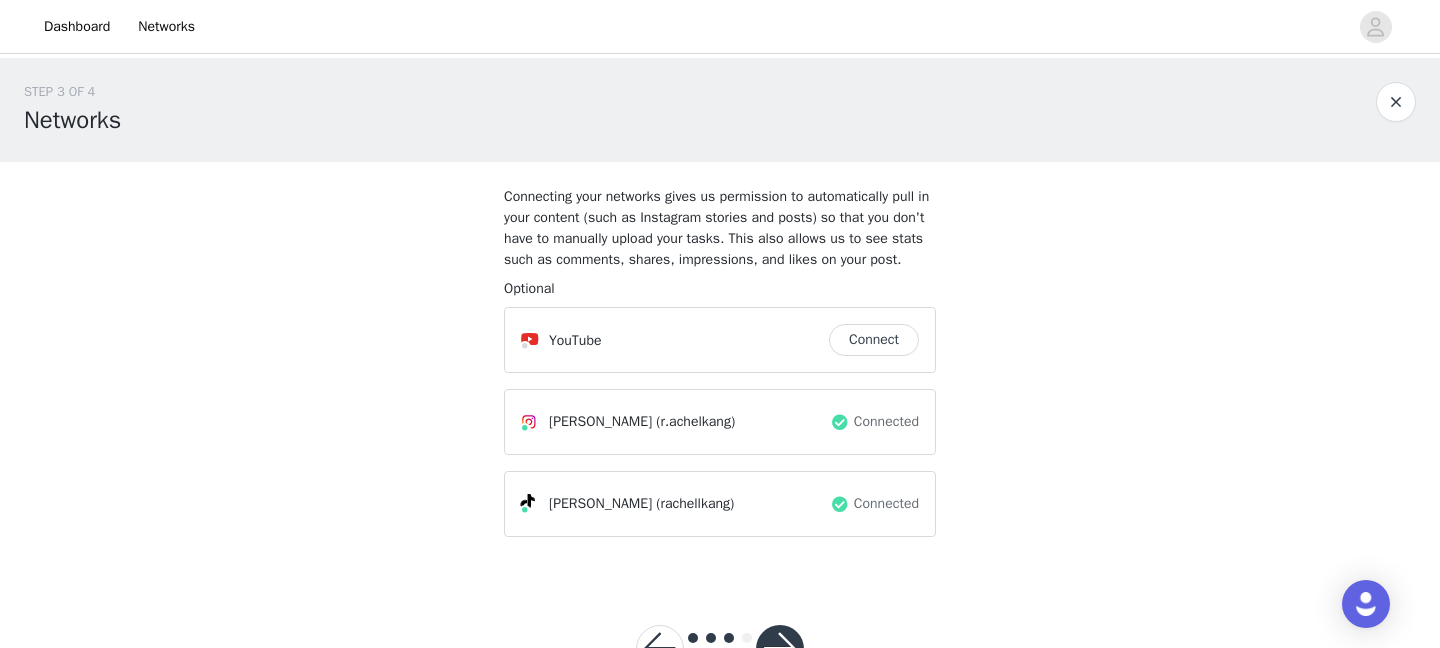scroll, scrollTop: 93, scrollLeft: 0, axis: vertical 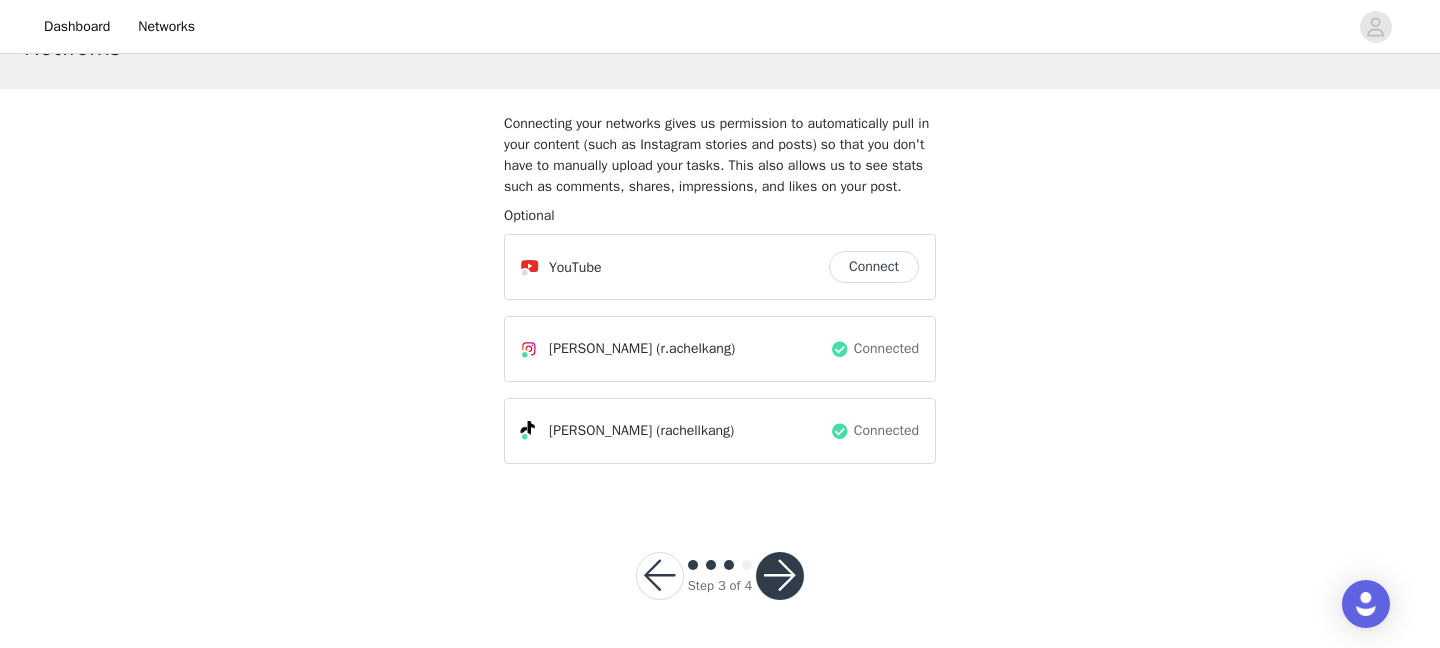 click at bounding box center [780, 576] 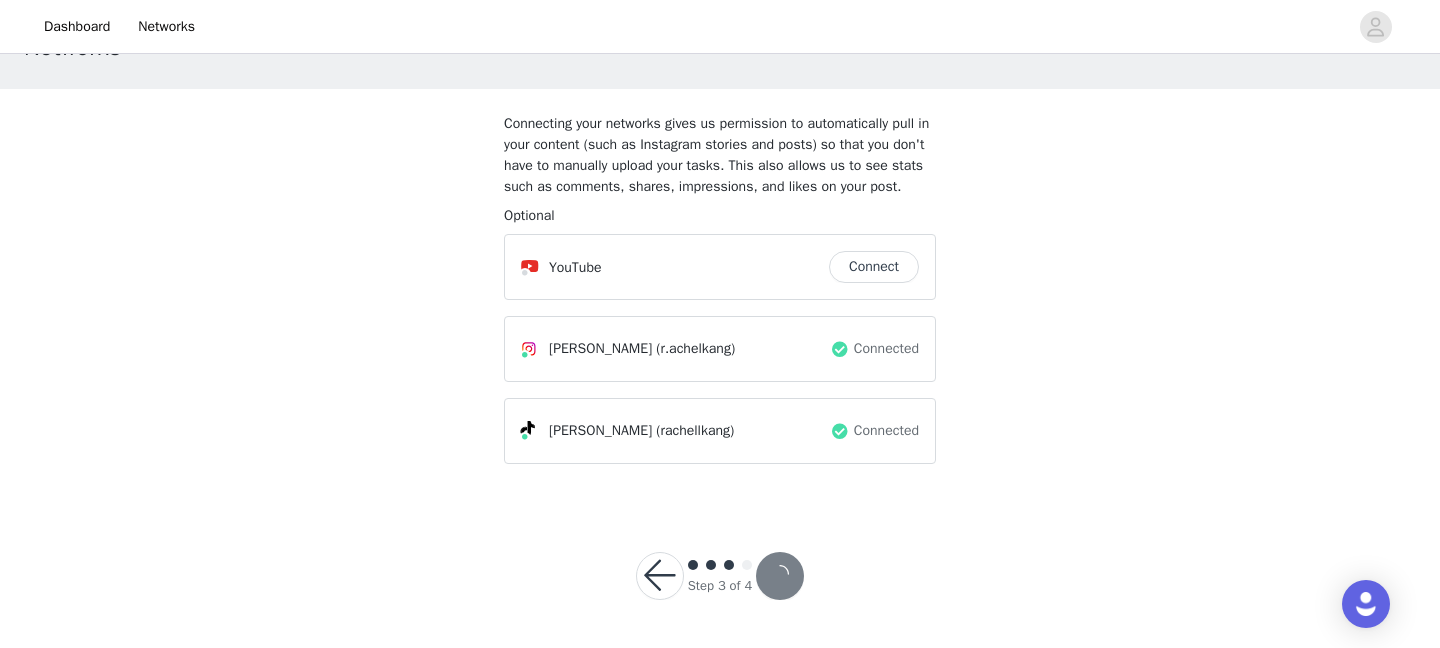 scroll, scrollTop: 0, scrollLeft: 0, axis: both 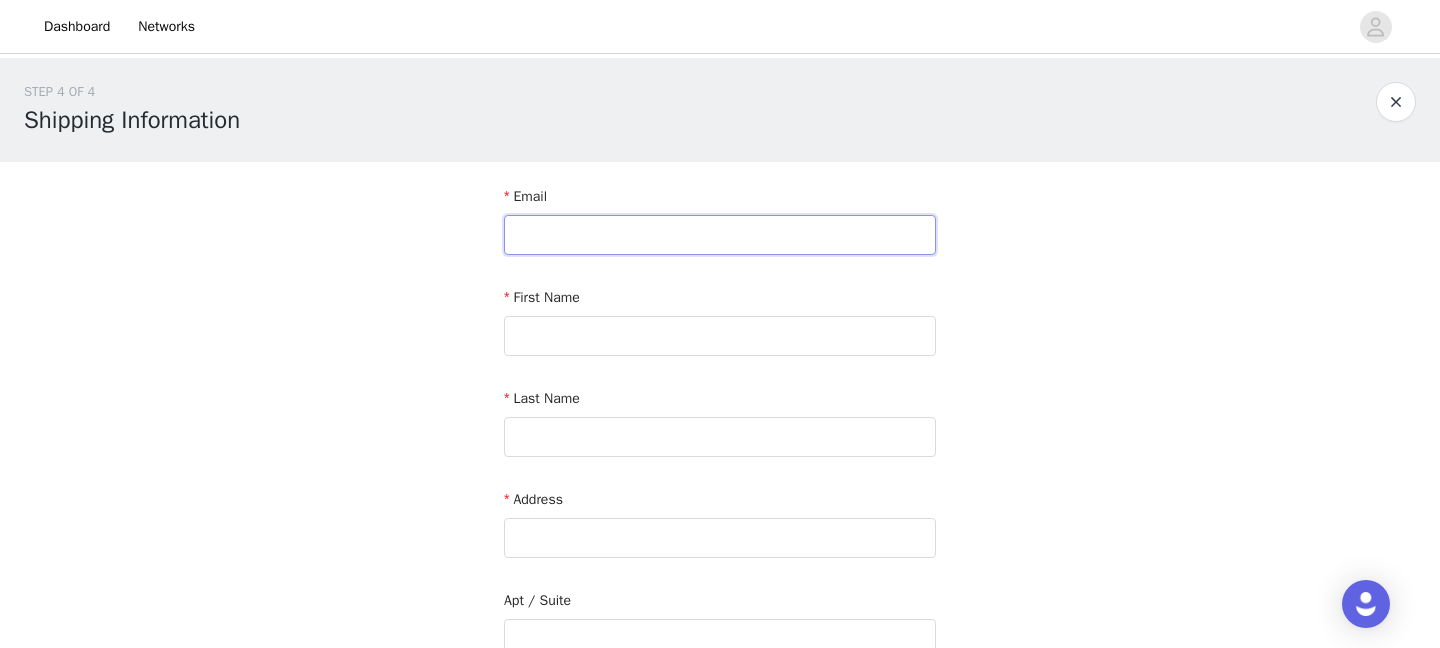 click at bounding box center [720, 235] 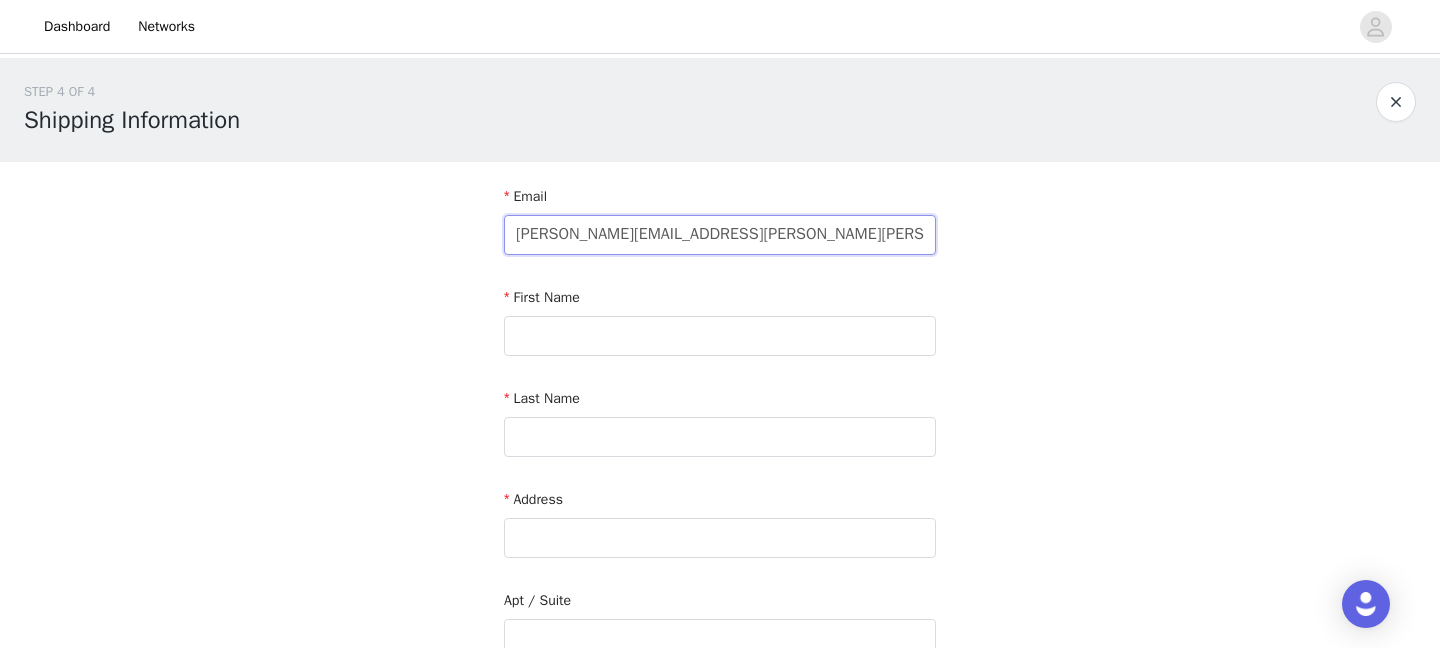 type on "[PERSON_NAME][EMAIL_ADDRESS][PERSON_NAME][PERSON_NAME][DOMAIN_NAME]" 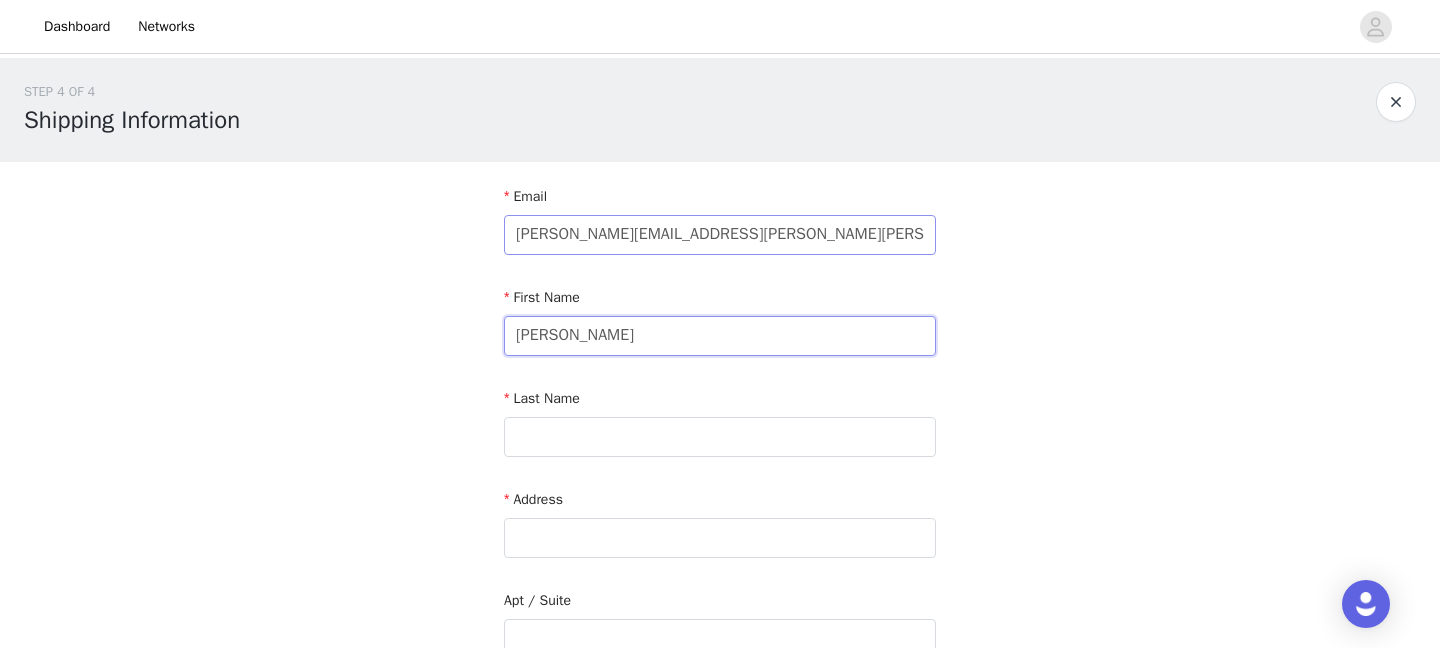 type on "[PERSON_NAME]" 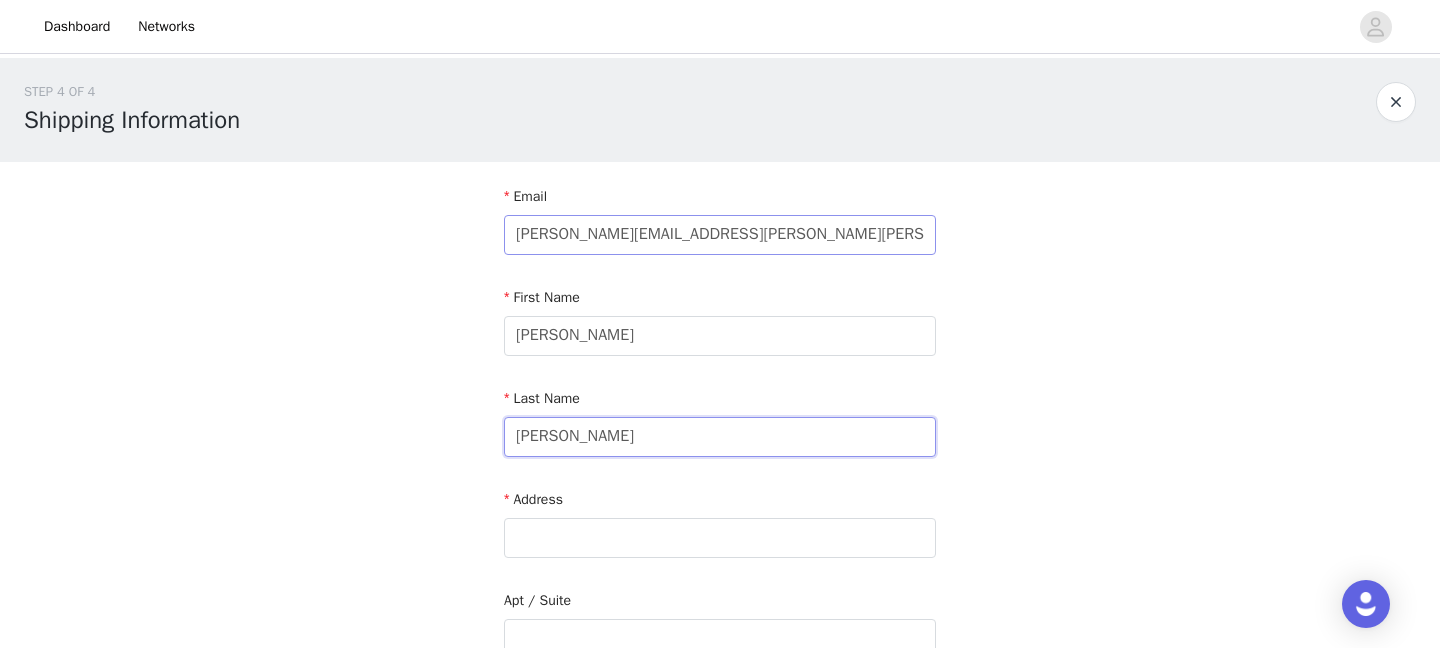 type on "[PERSON_NAME]" 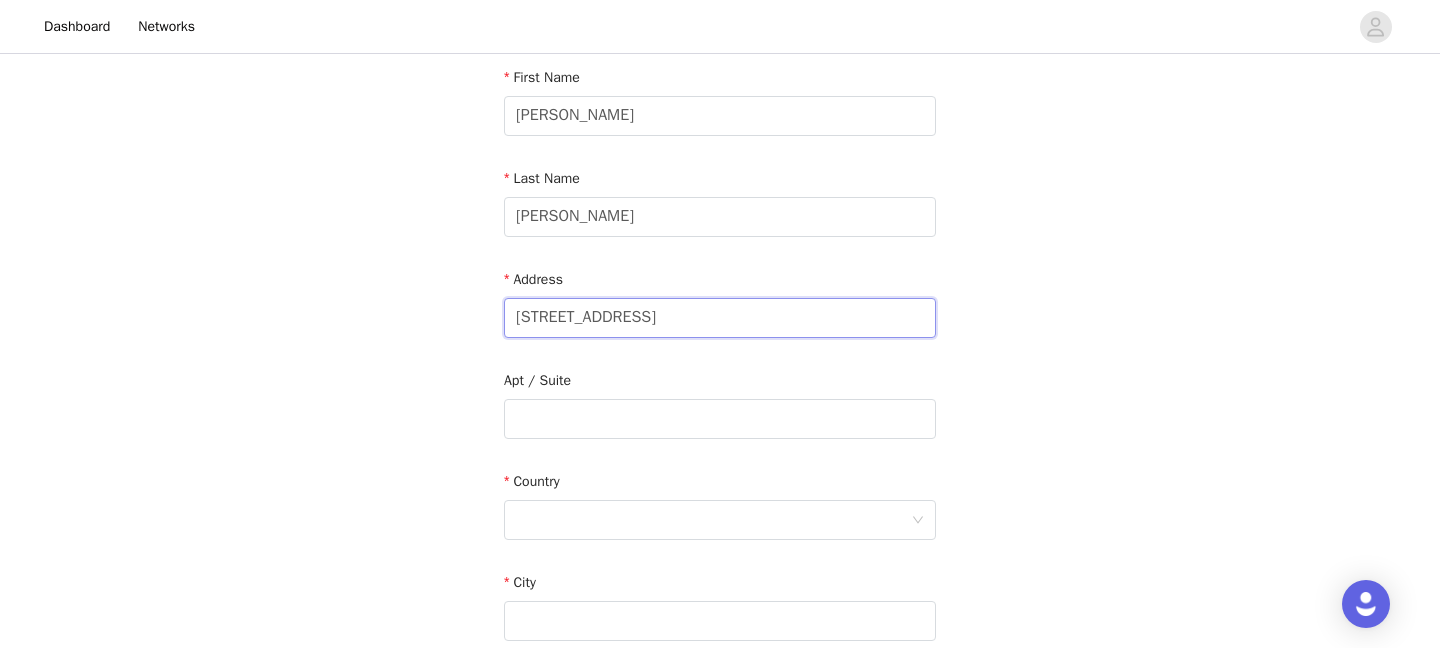 scroll, scrollTop: 289, scrollLeft: 0, axis: vertical 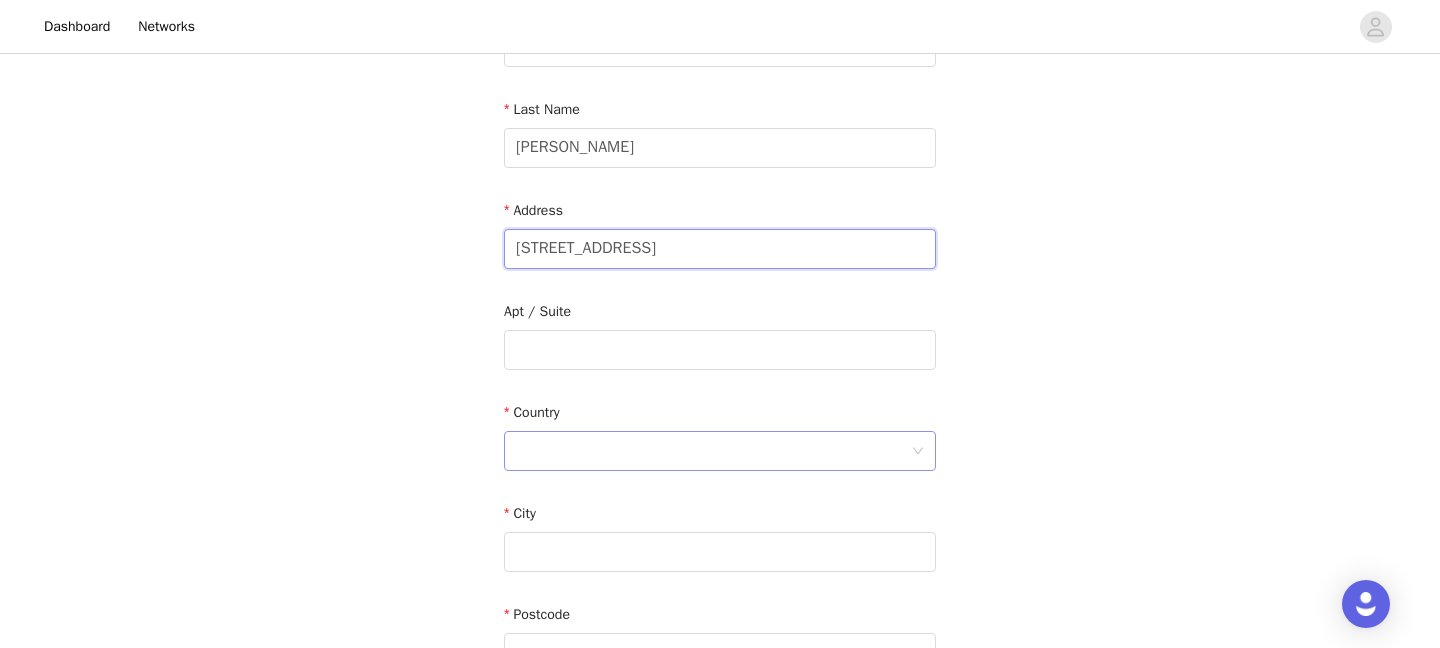 type on "[STREET_ADDRESS]" 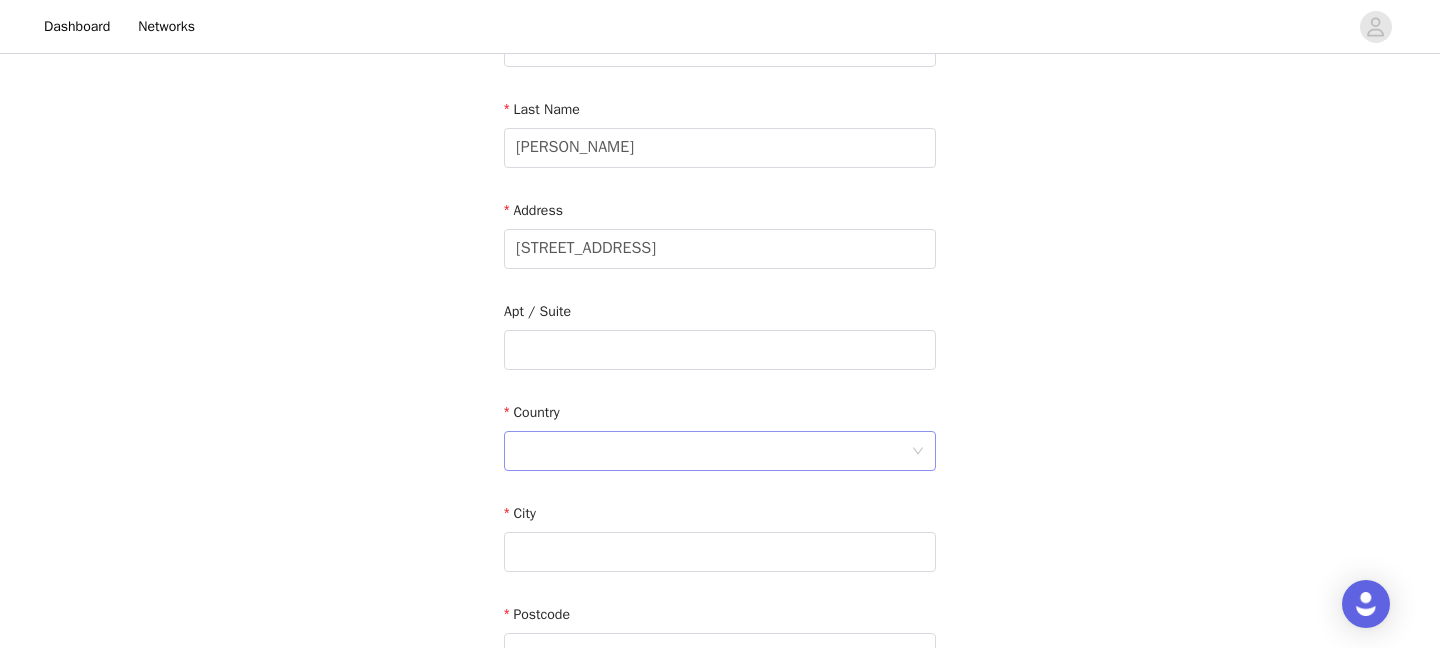 click at bounding box center [713, 451] 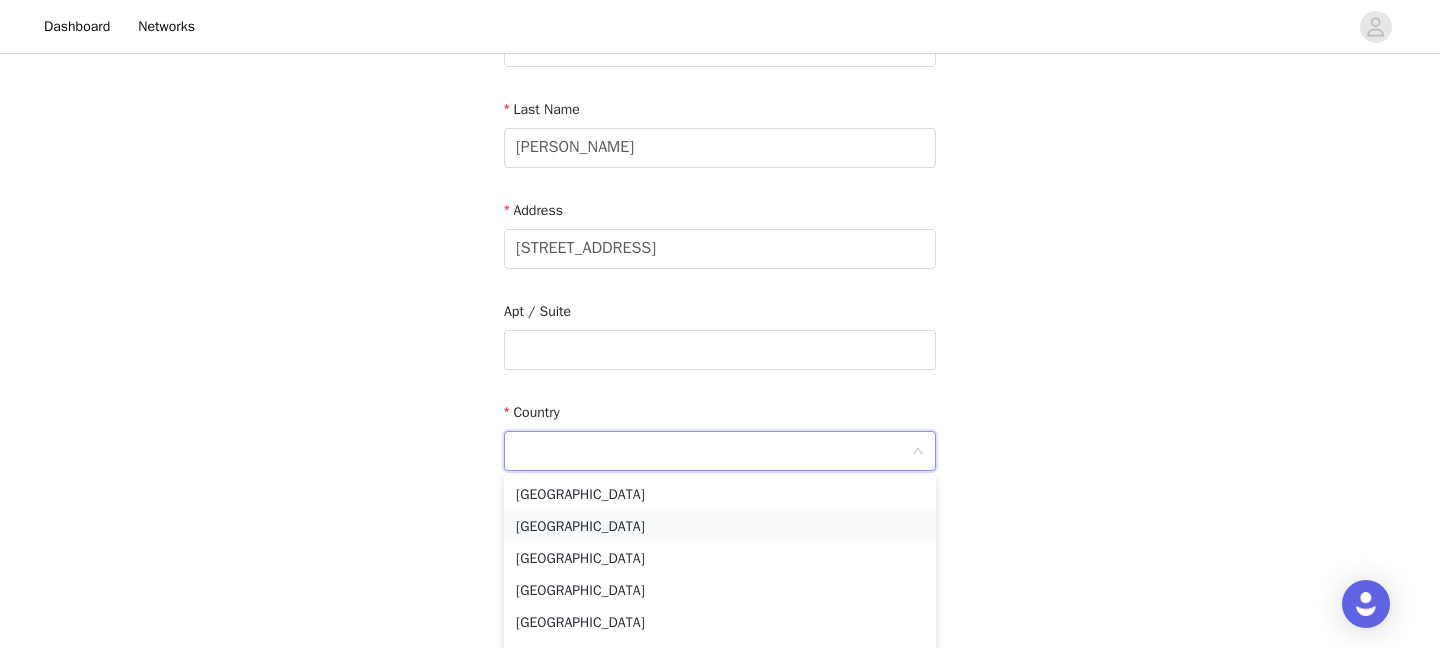 click on "[GEOGRAPHIC_DATA]" at bounding box center (720, 527) 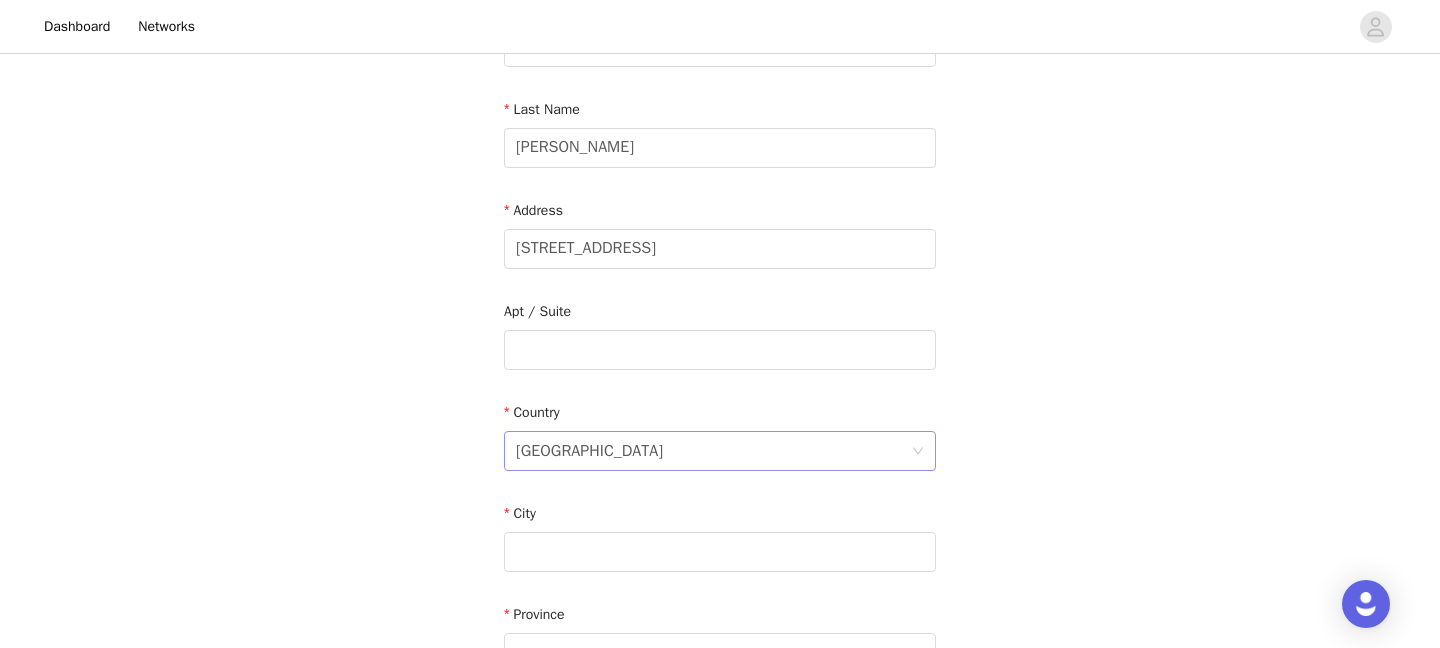 click on "[GEOGRAPHIC_DATA]" at bounding box center [713, 451] 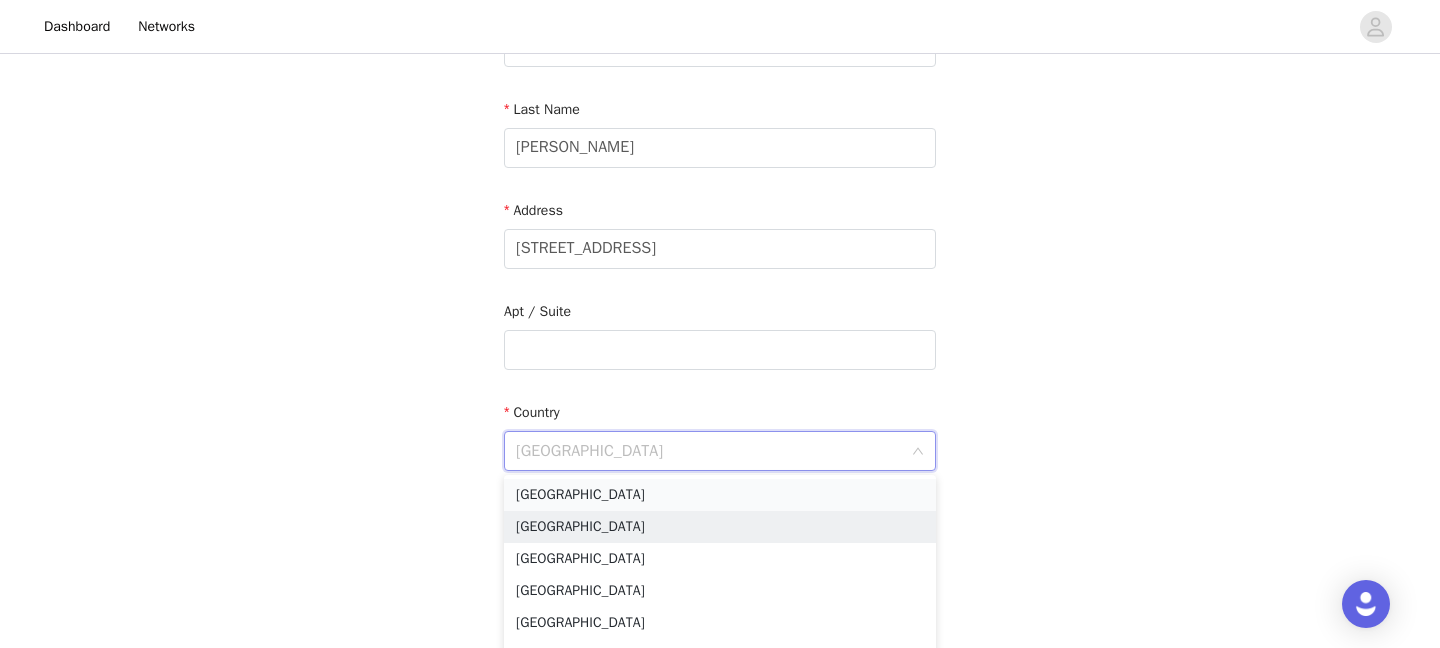 click on "[GEOGRAPHIC_DATA]" at bounding box center [720, 495] 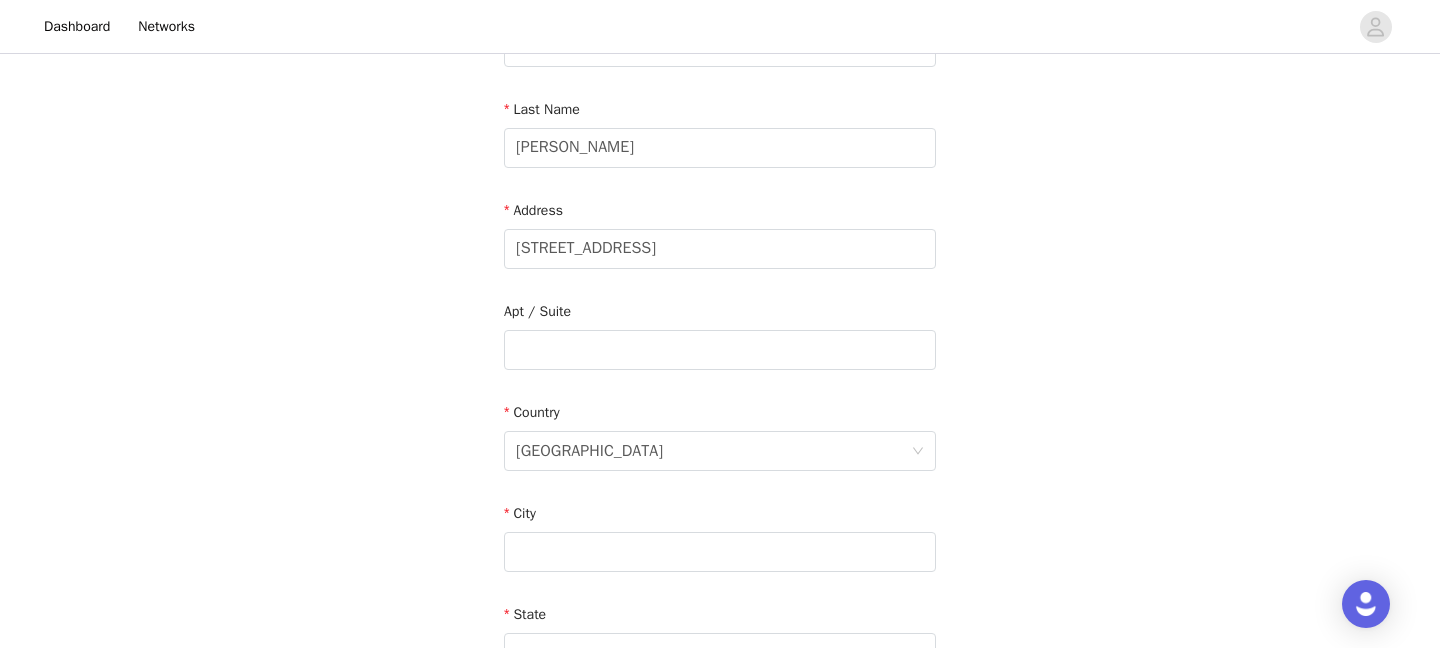 scroll, scrollTop: 401, scrollLeft: 0, axis: vertical 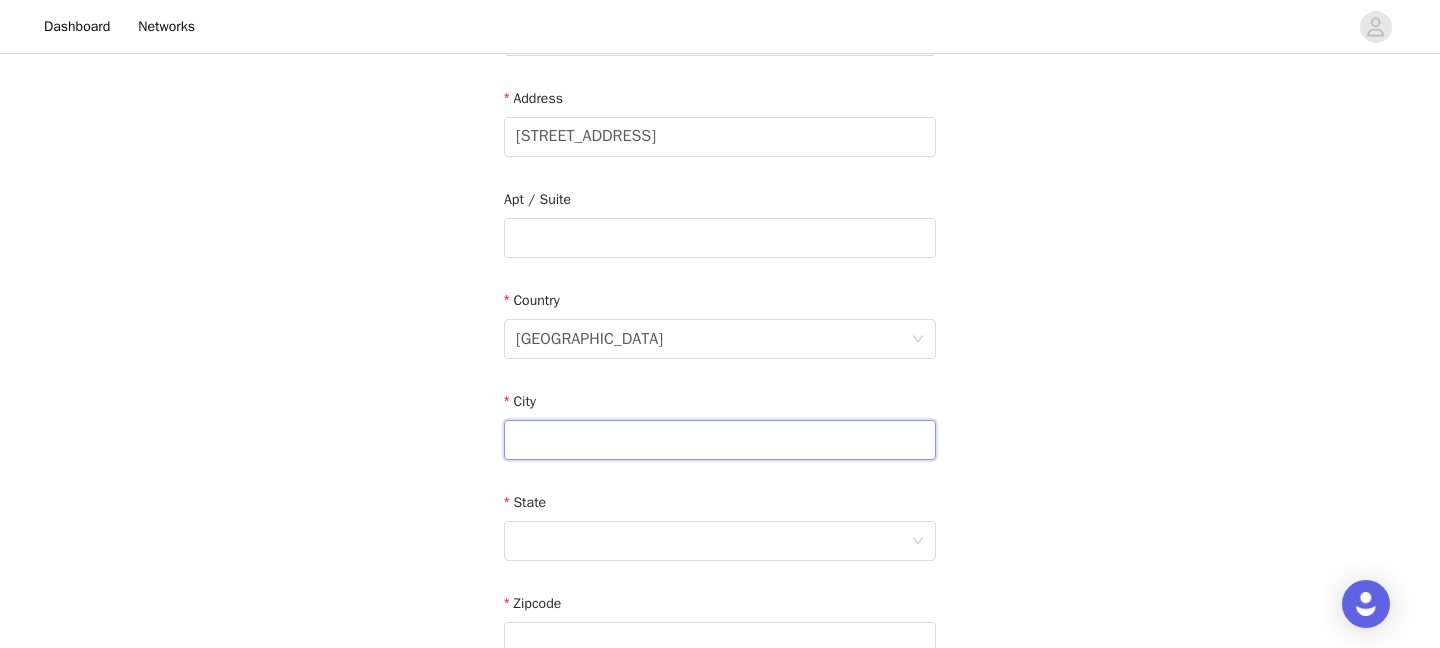 click at bounding box center [720, 440] 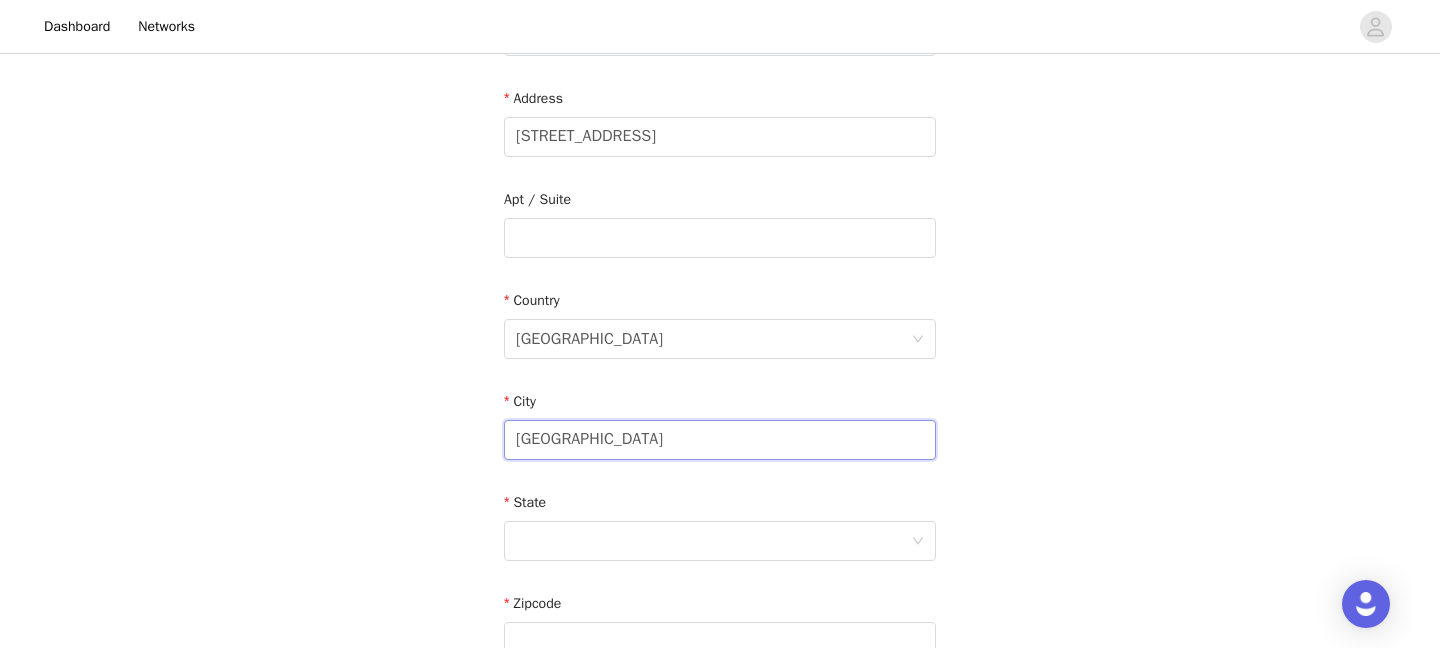 type on "[GEOGRAPHIC_DATA]" 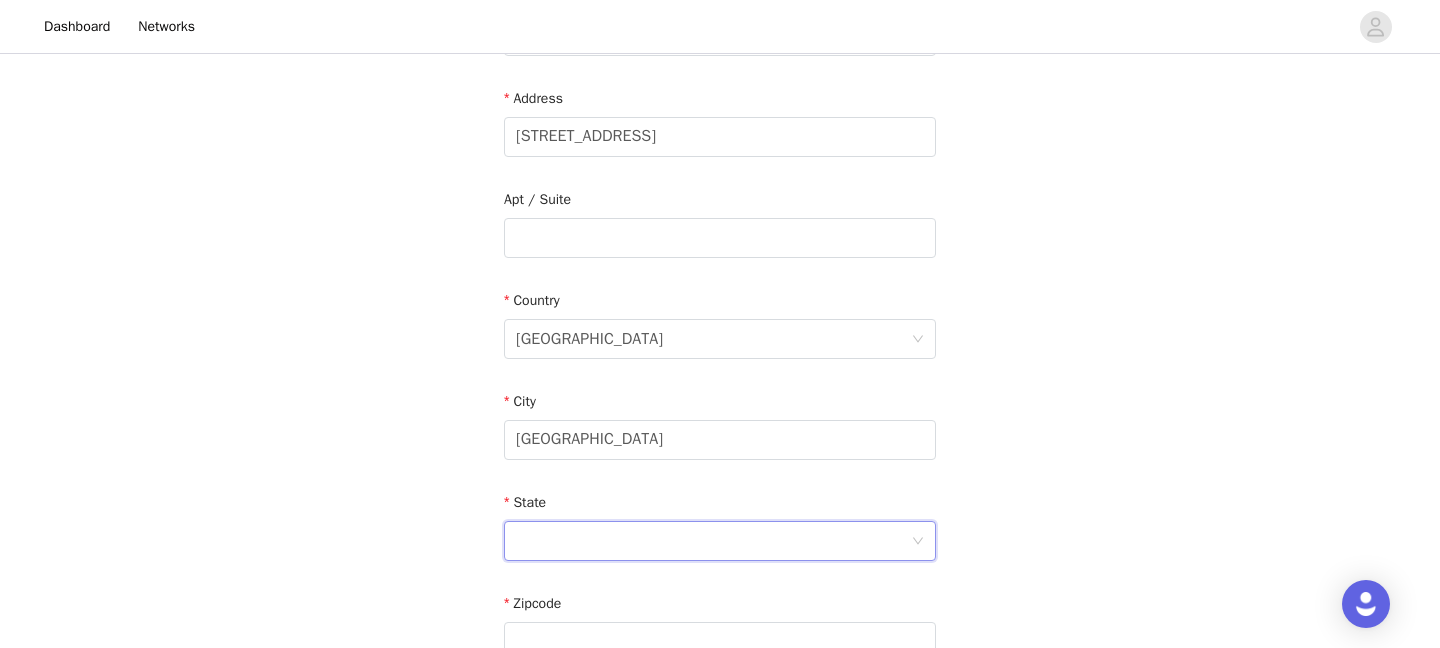click at bounding box center [713, 541] 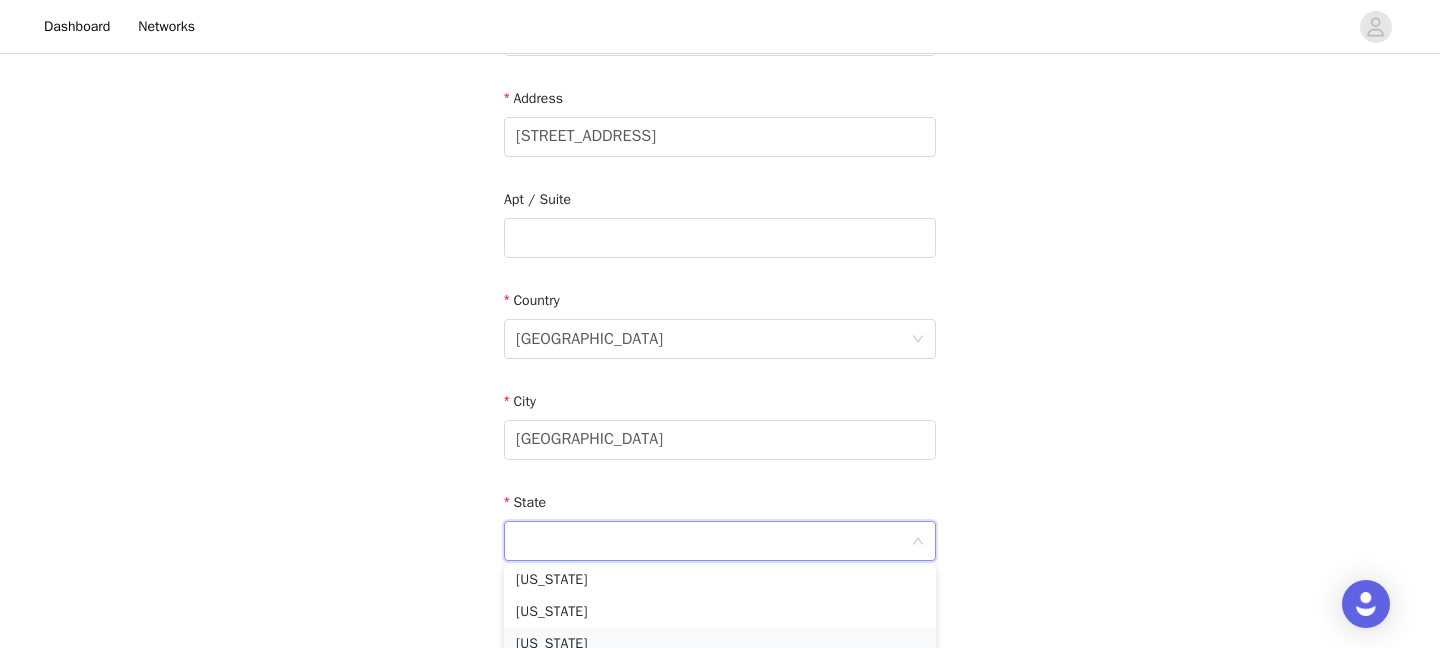 scroll, scrollTop: 247, scrollLeft: 0, axis: vertical 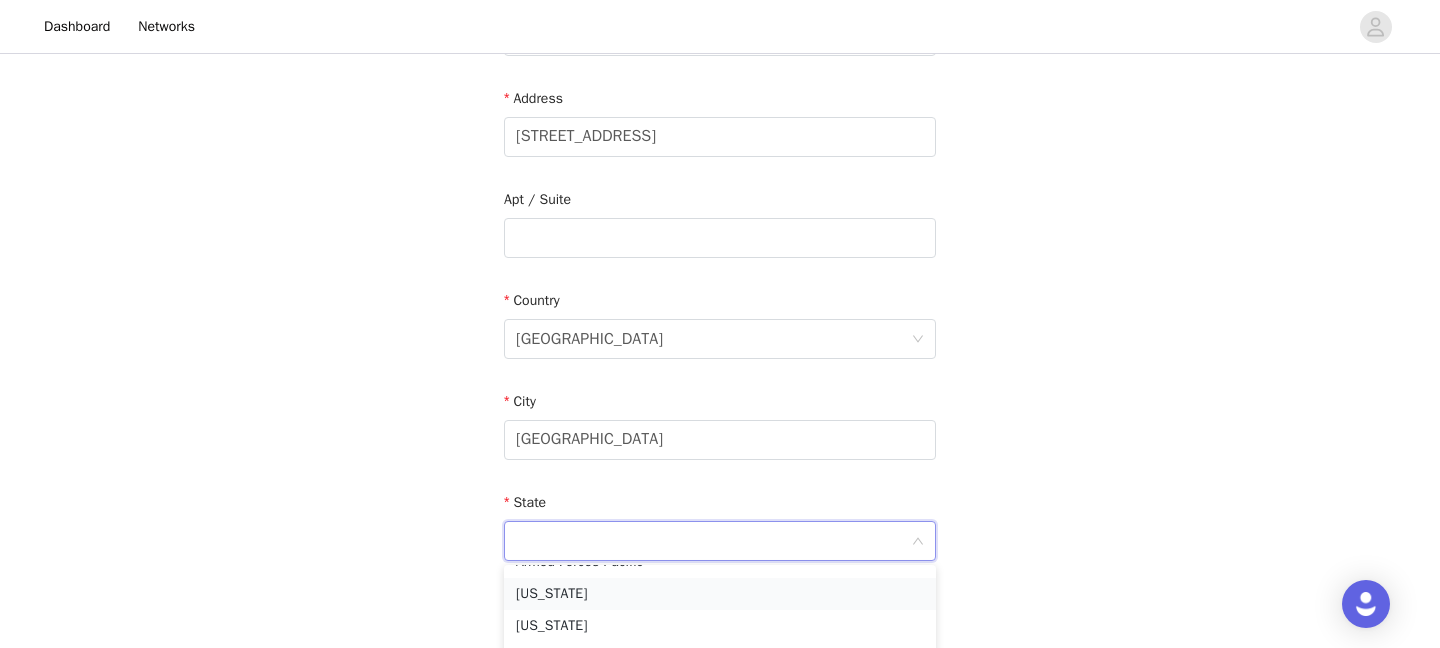 click on "[US_STATE]" at bounding box center [720, 594] 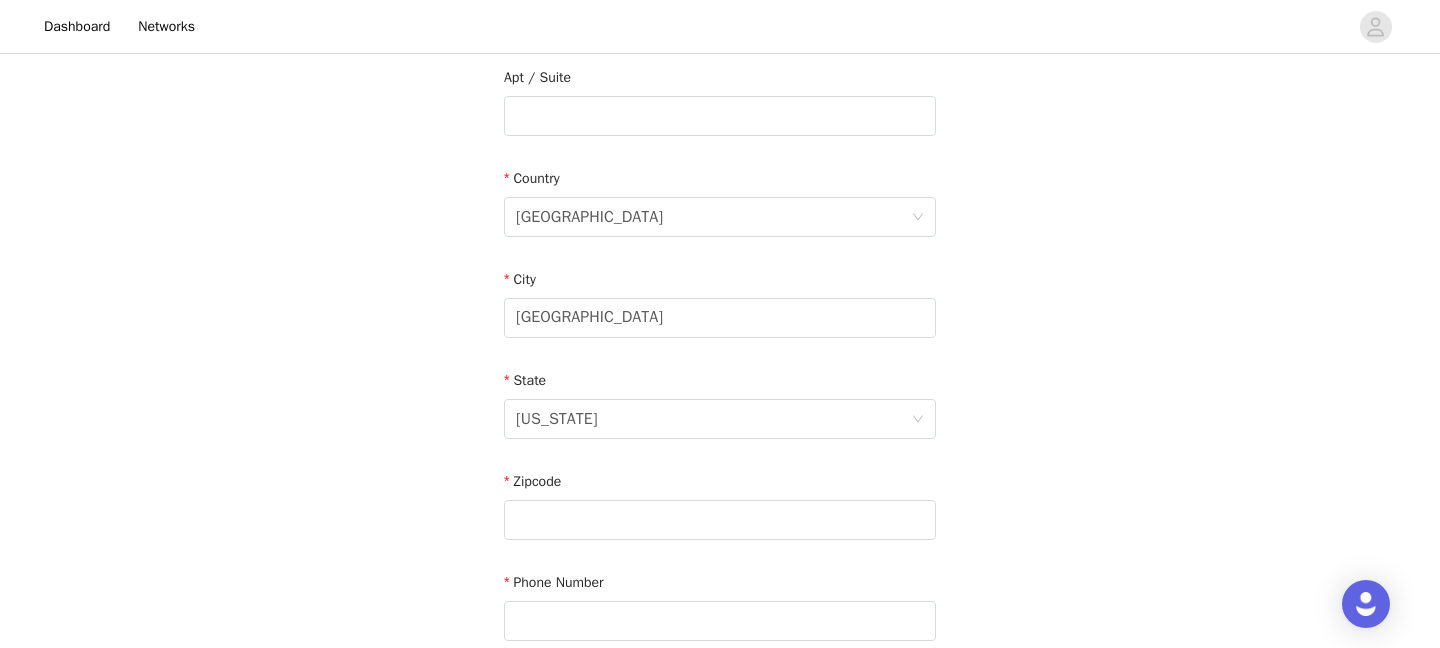 scroll, scrollTop: 537, scrollLeft: 0, axis: vertical 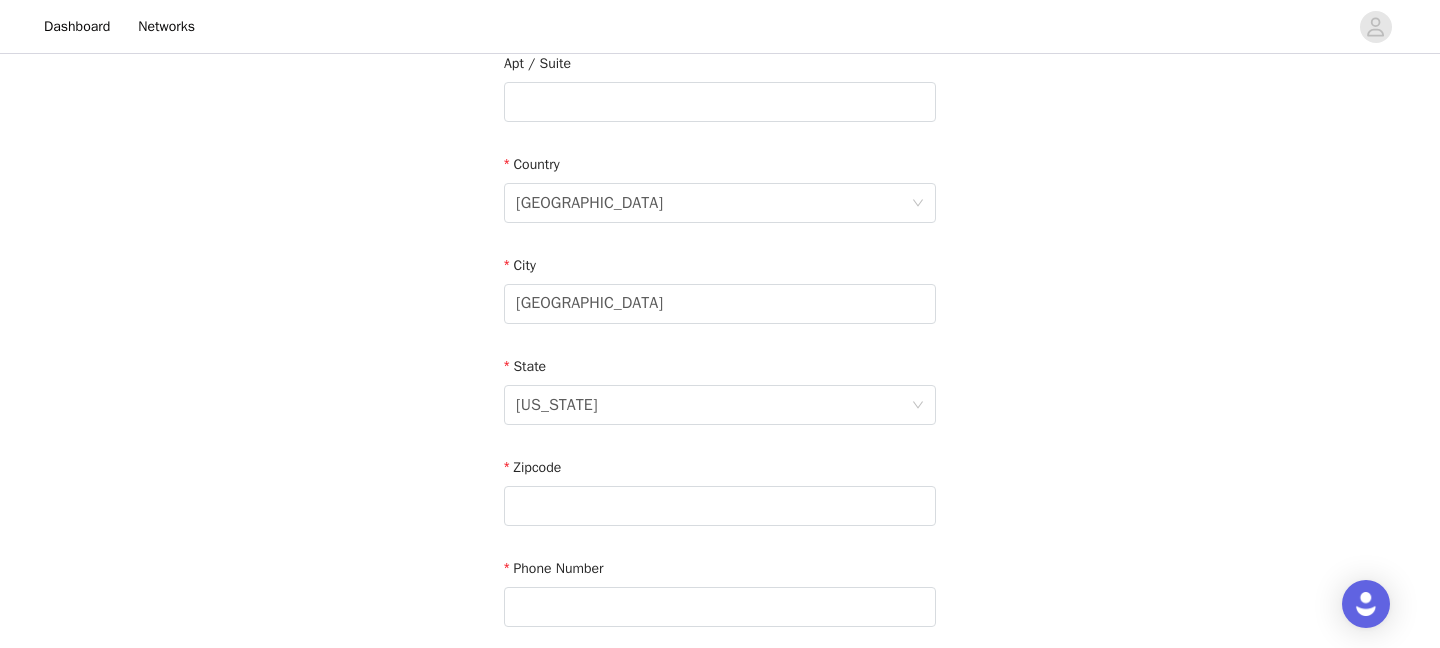 click on "Zipcode" at bounding box center [720, 495] 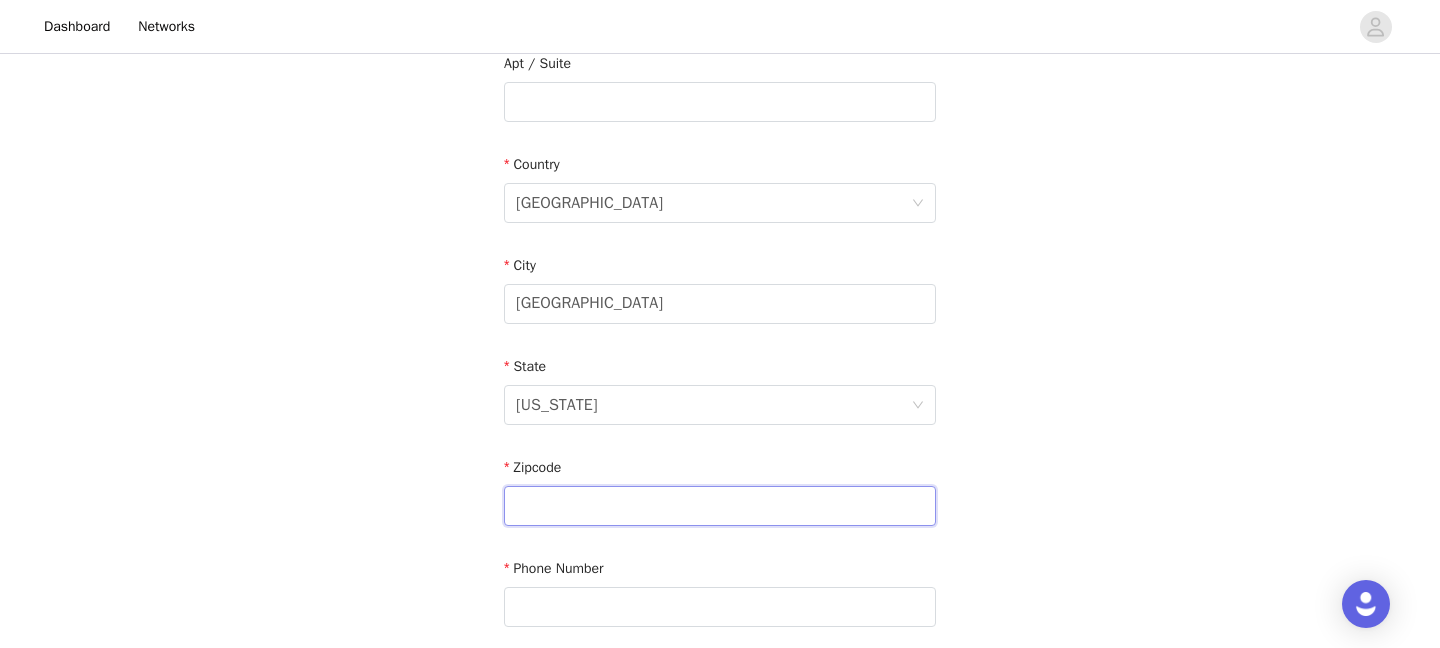 click at bounding box center (720, 506) 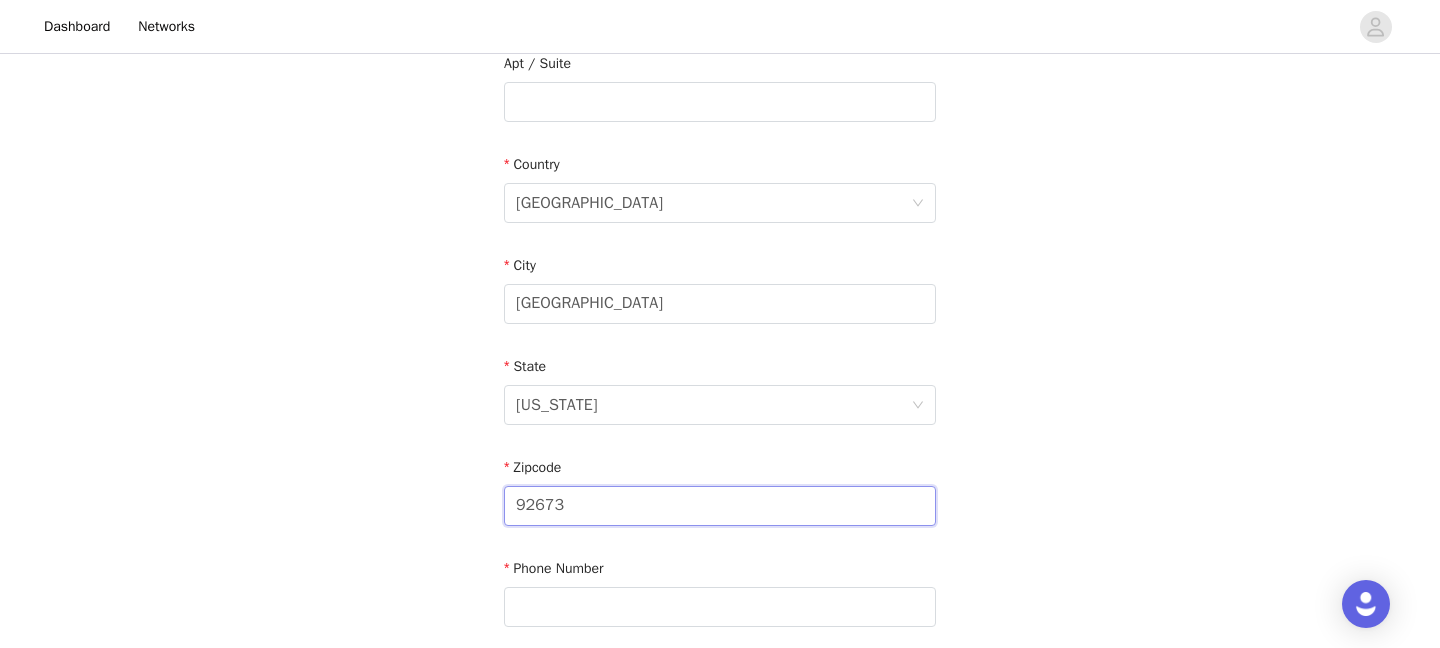 scroll, scrollTop: 715, scrollLeft: 0, axis: vertical 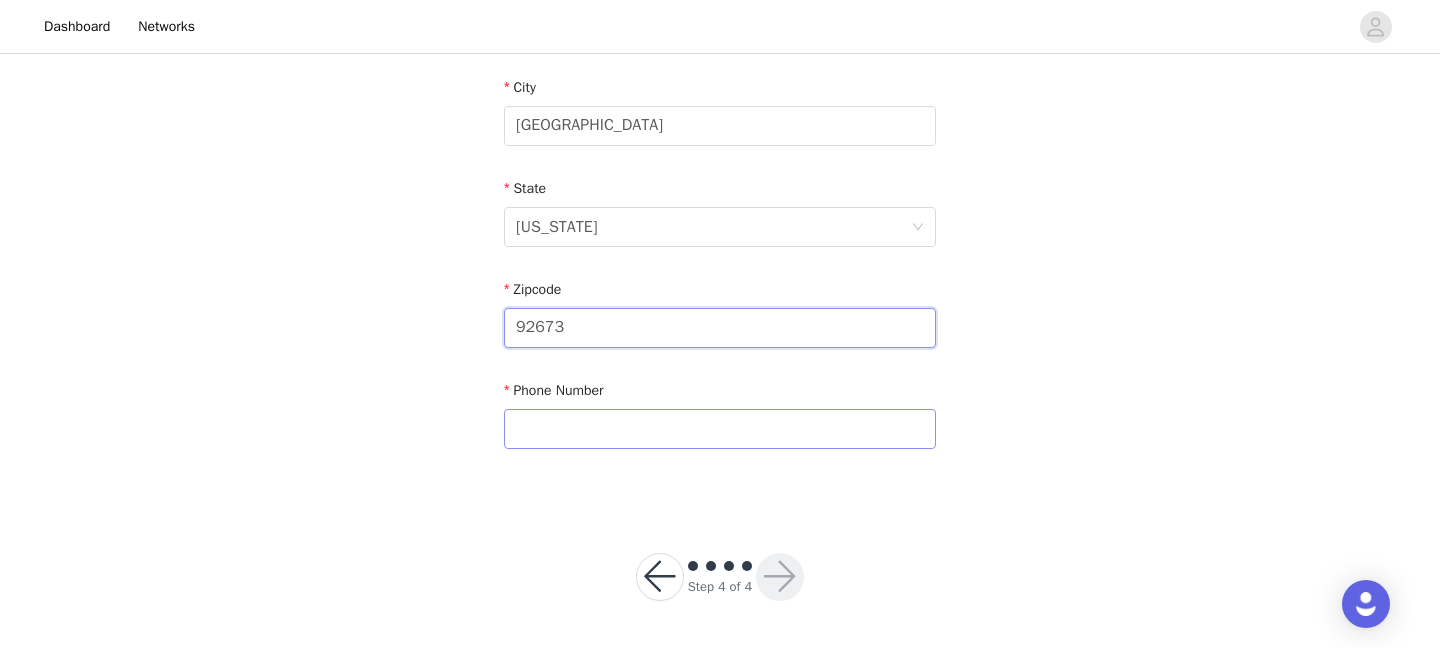 type on "92673" 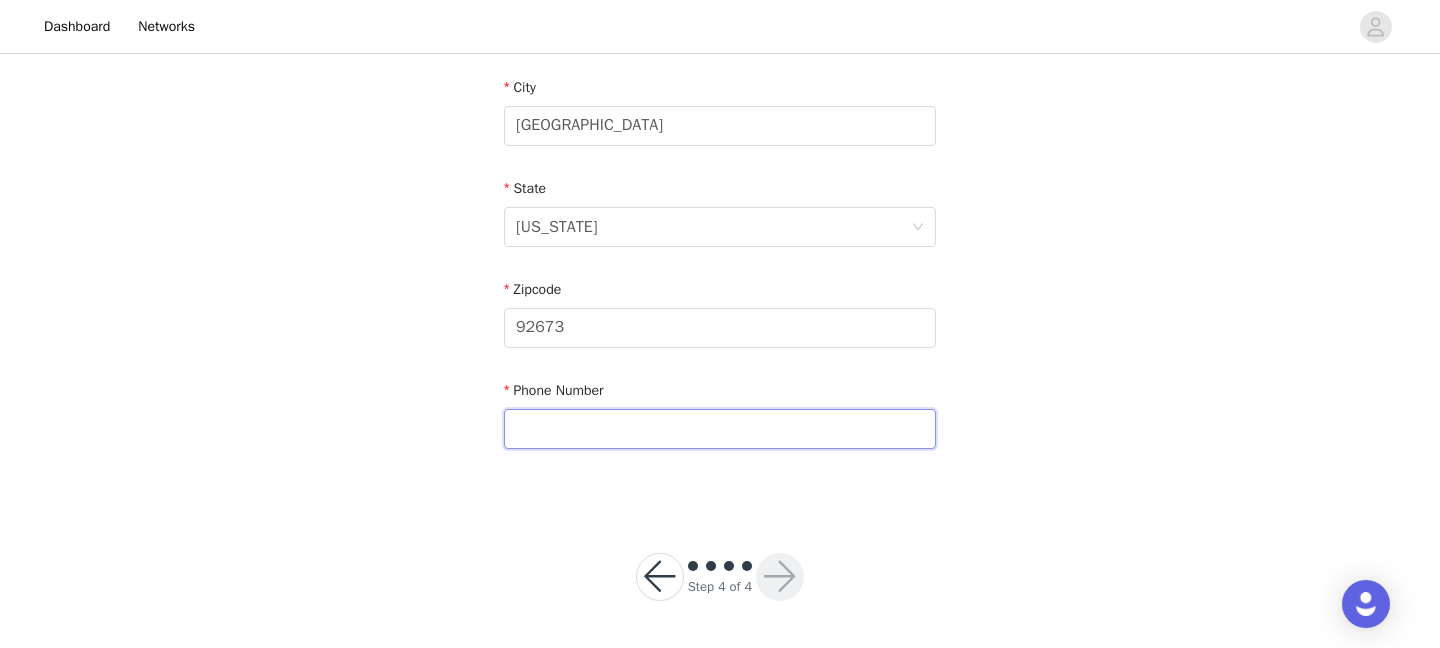 click at bounding box center [720, 429] 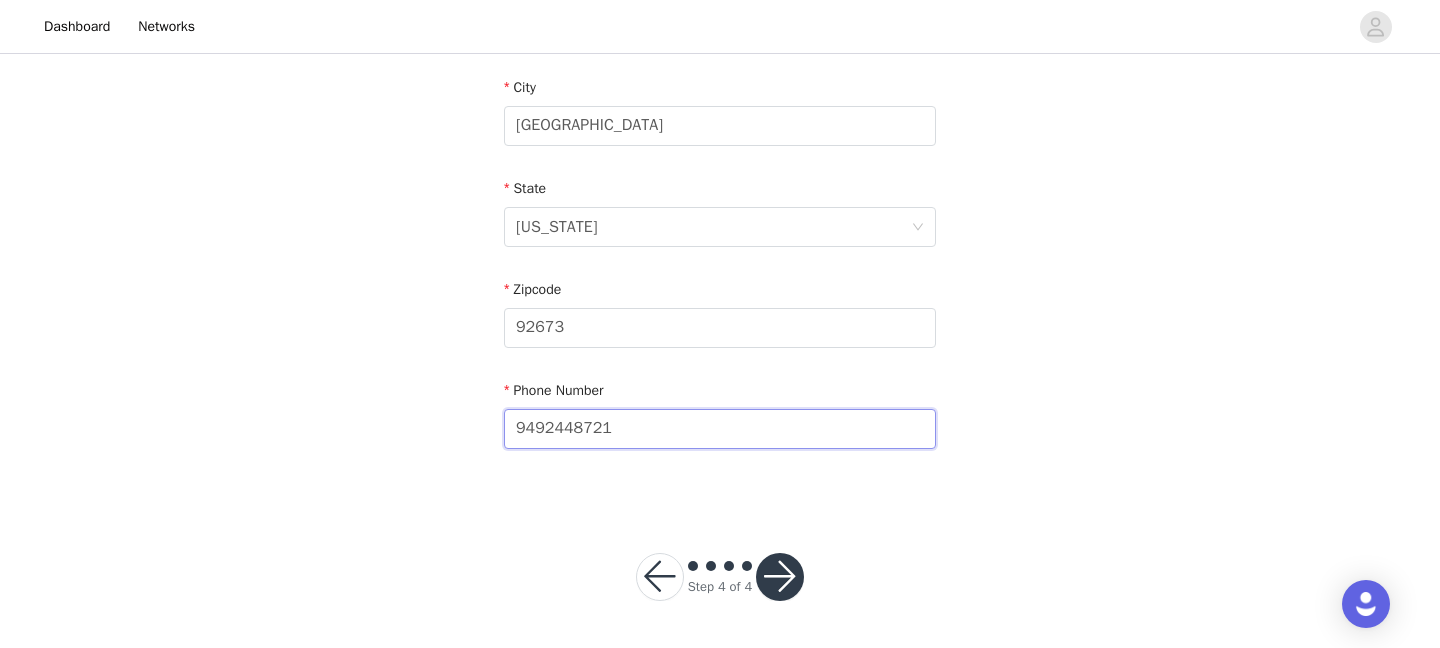 type on "9492448721" 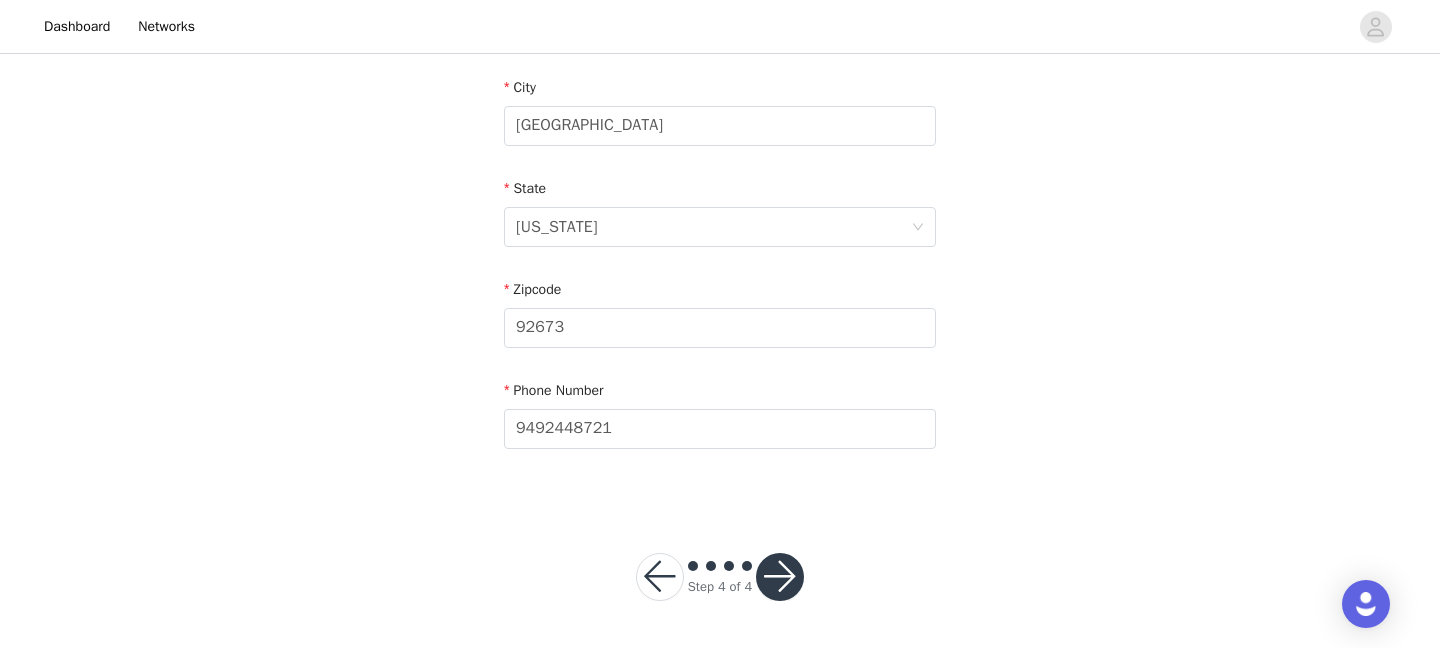 click on "Step 4 of 4" at bounding box center (720, 577) 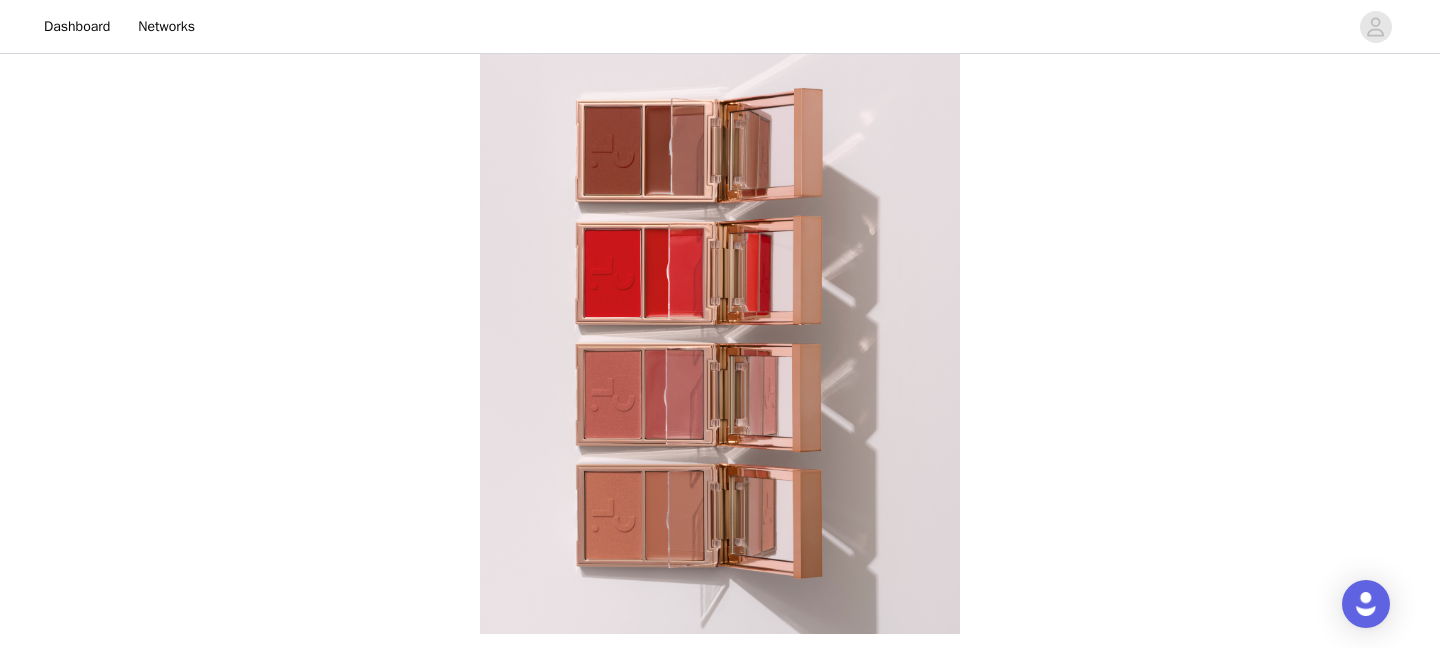 scroll, scrollTop: 21, scrollLeft: 0, axis: vertical 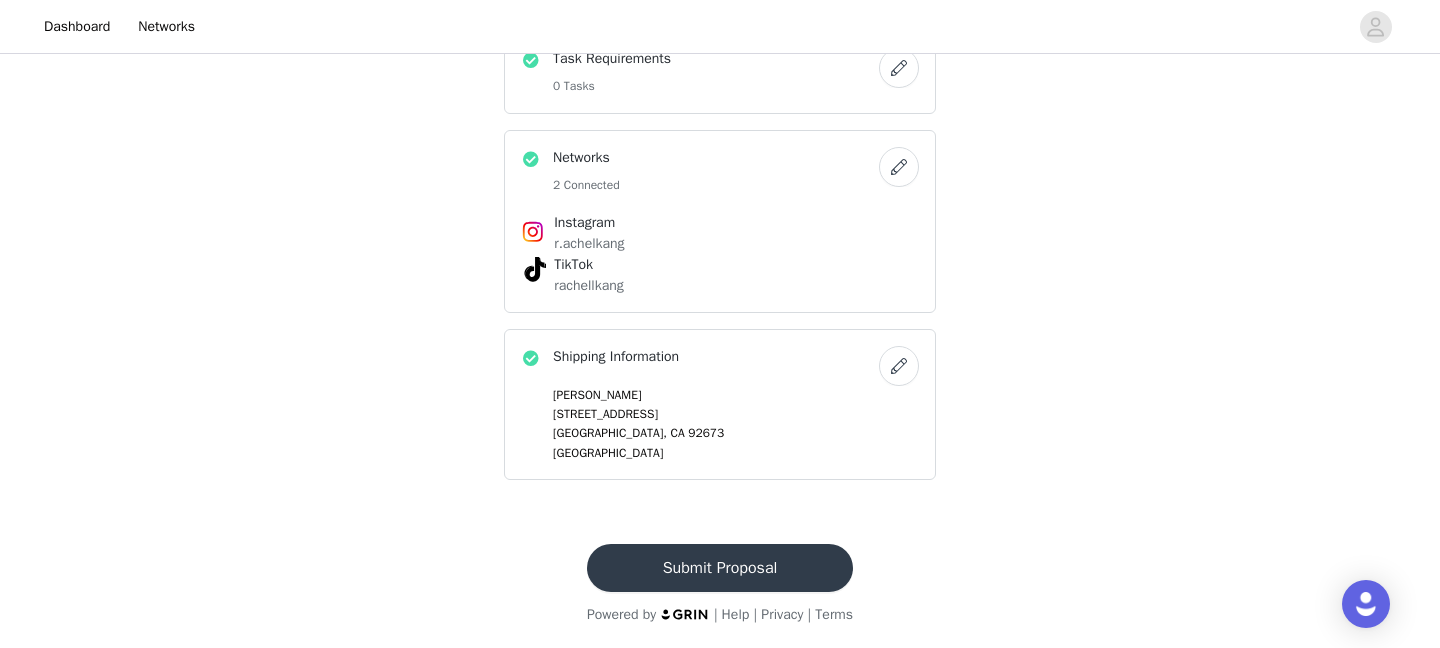 click on "Submit Proposal" at bounding box center (720, 568) 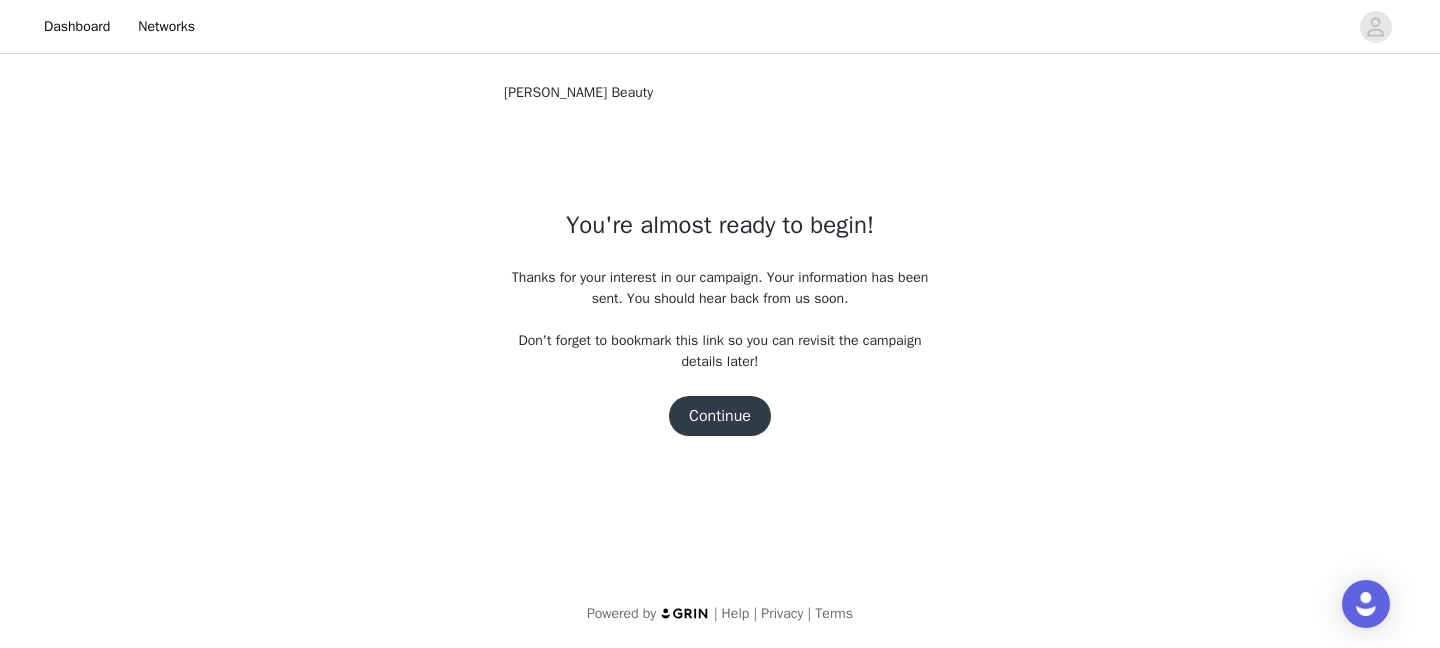 scroll, scrollTop: 0, scrollLeft: 0, axis: both 